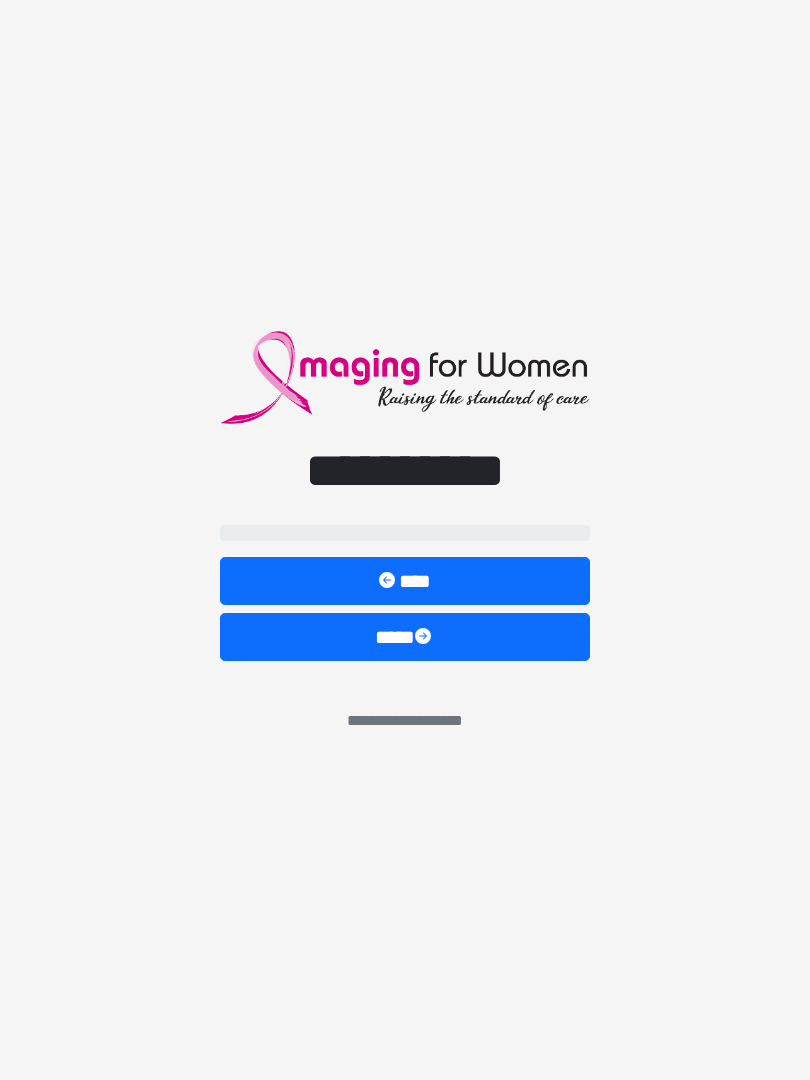 scroll, scrollTop: 0, scrollLeft: 0, axis: both 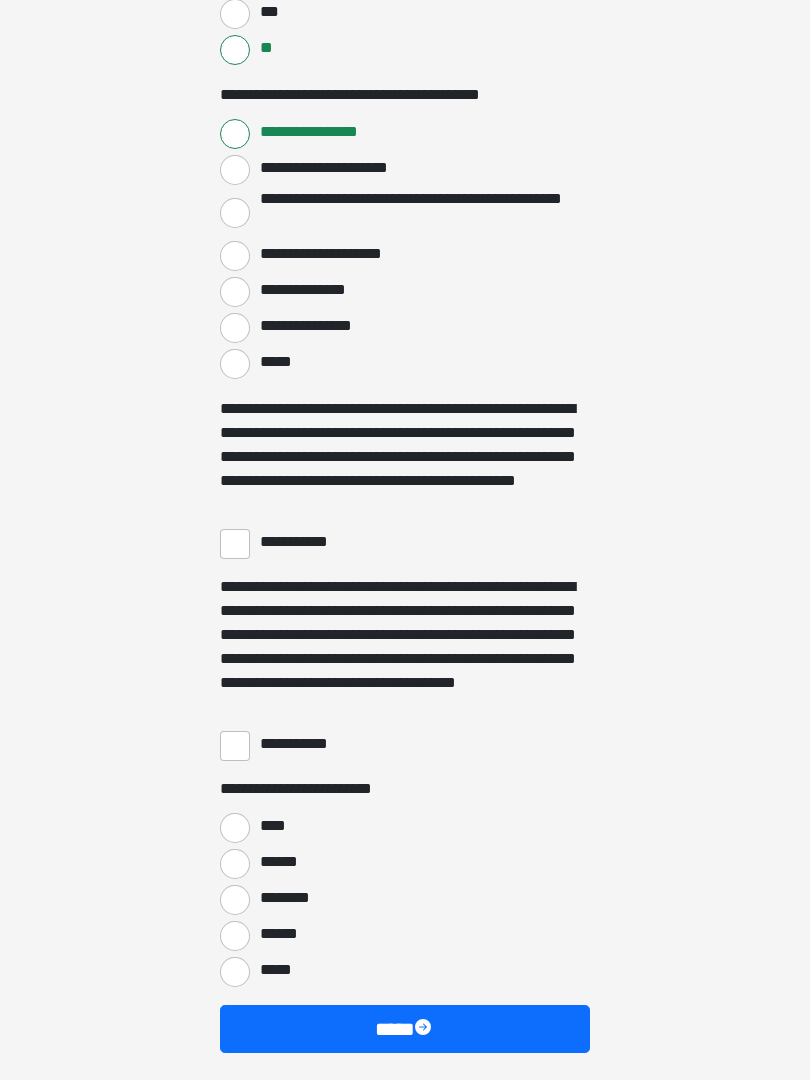 click on "**********" at bounding box center (235, 544) 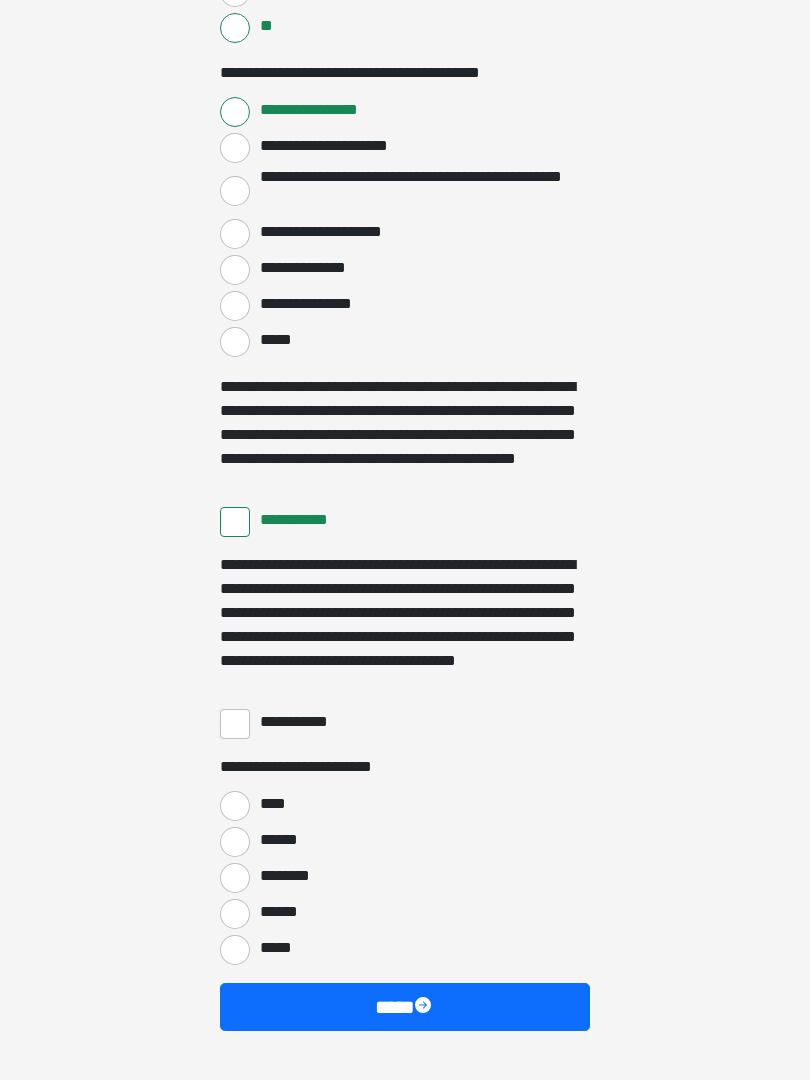 scroll, scrollTop: 3397, scrollLeft: 0, axis: vertical 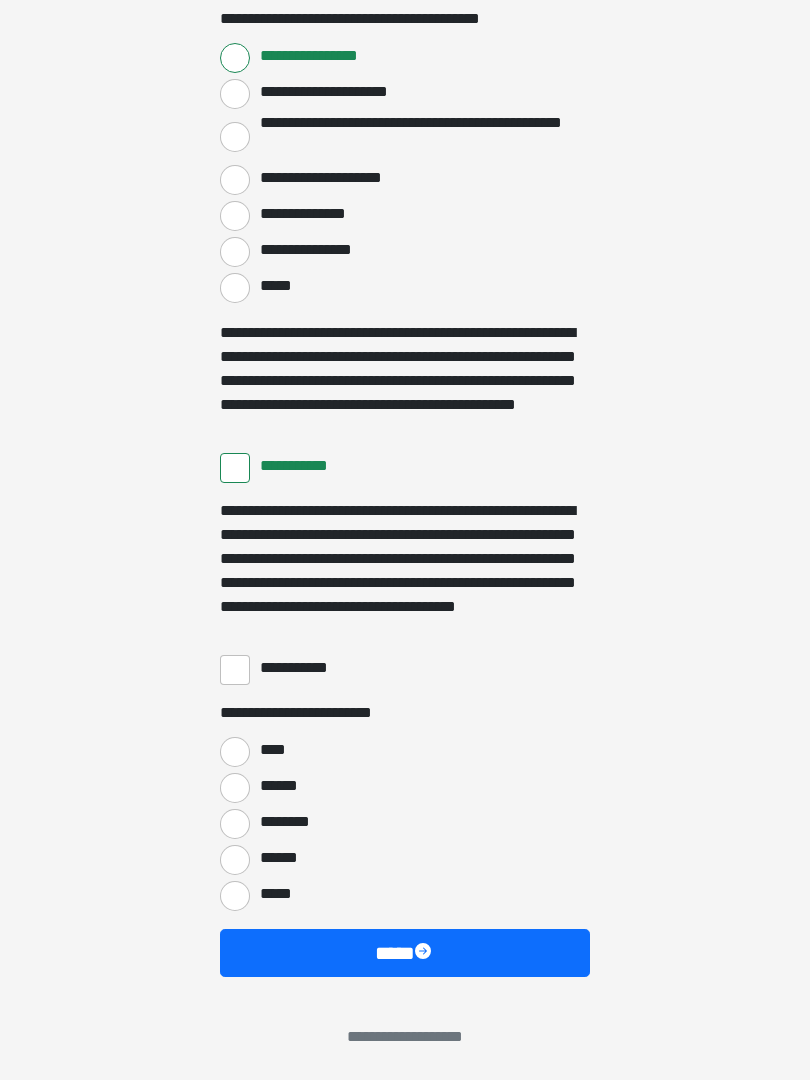 click on "**********" at bounding box center [235, 670] 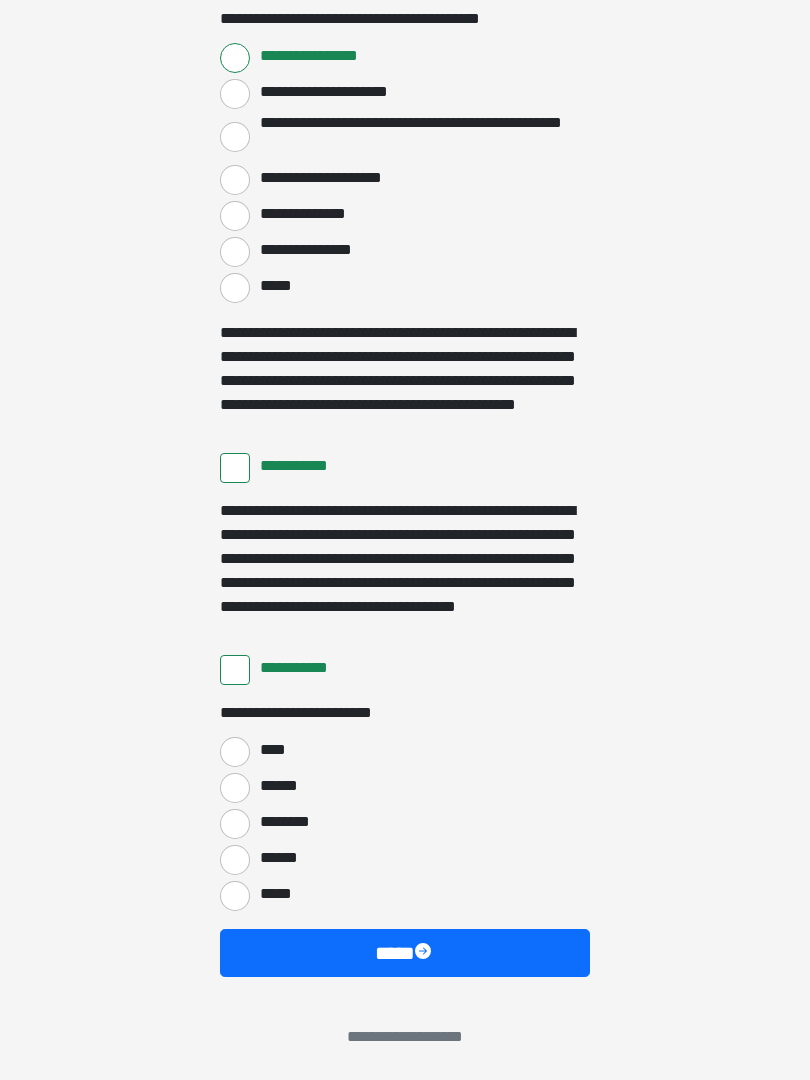 click on "****" at bounding box center [235, 752] 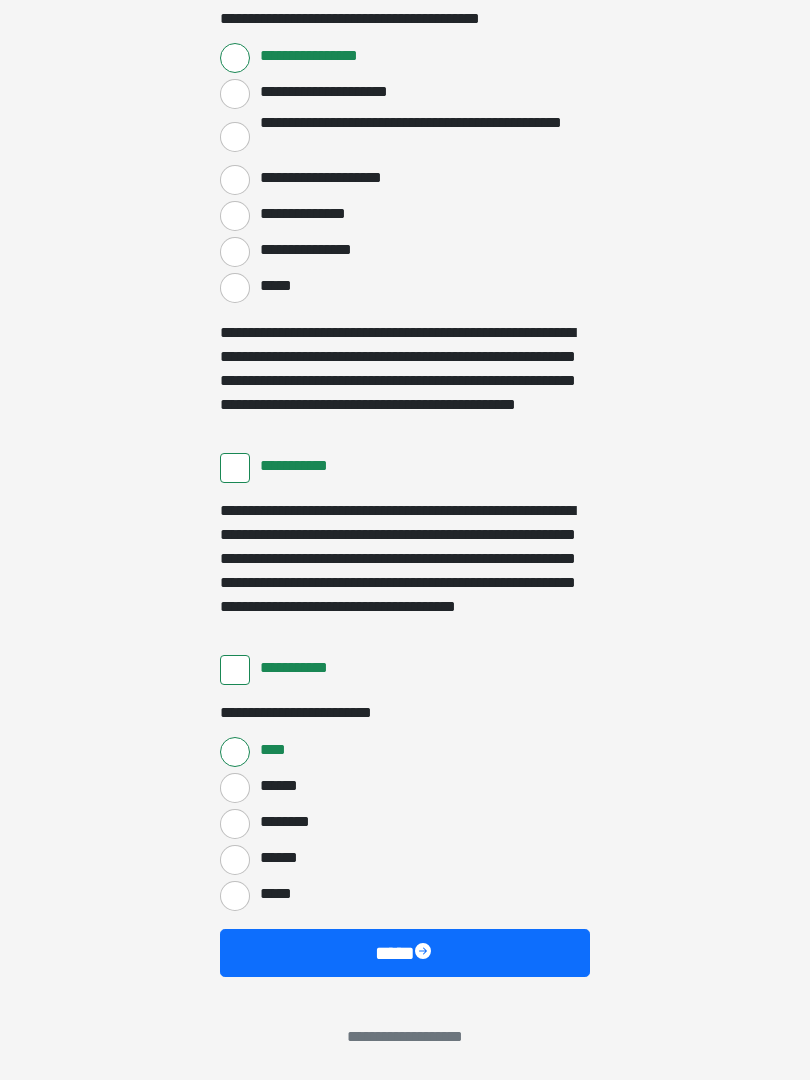 click at bounding box center [425, 953] 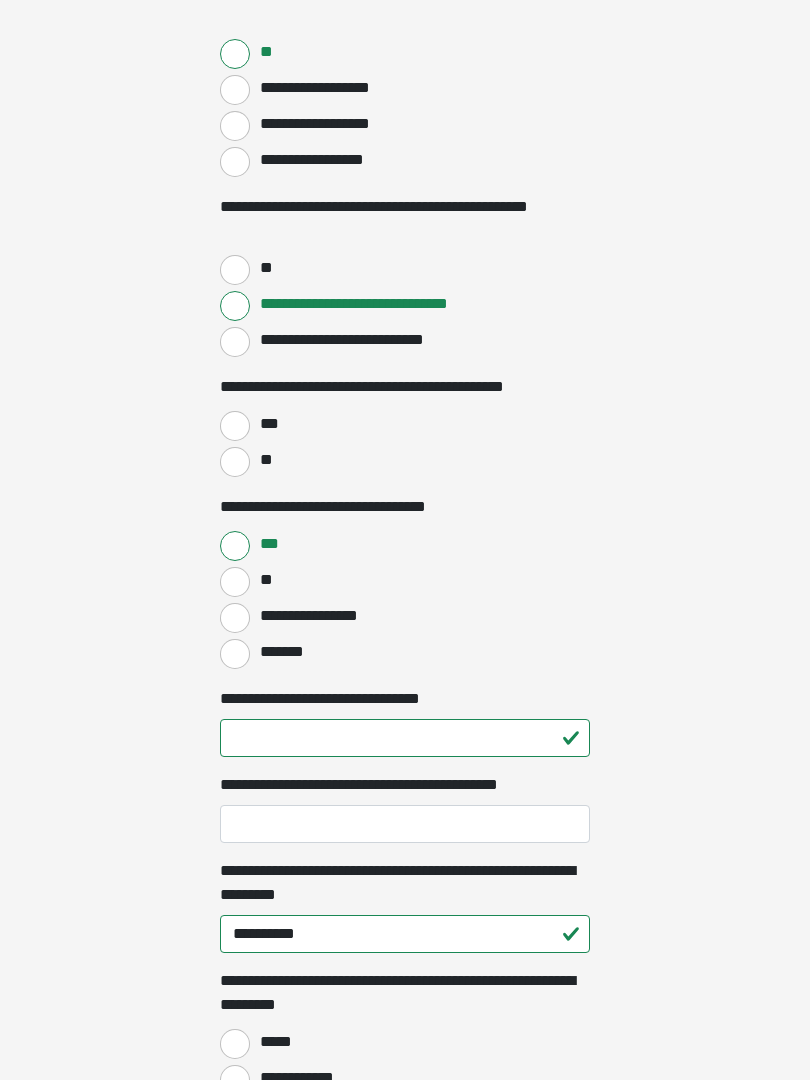 scroll, scrollTop: 903, scrollLeft: 0, axis: vertical 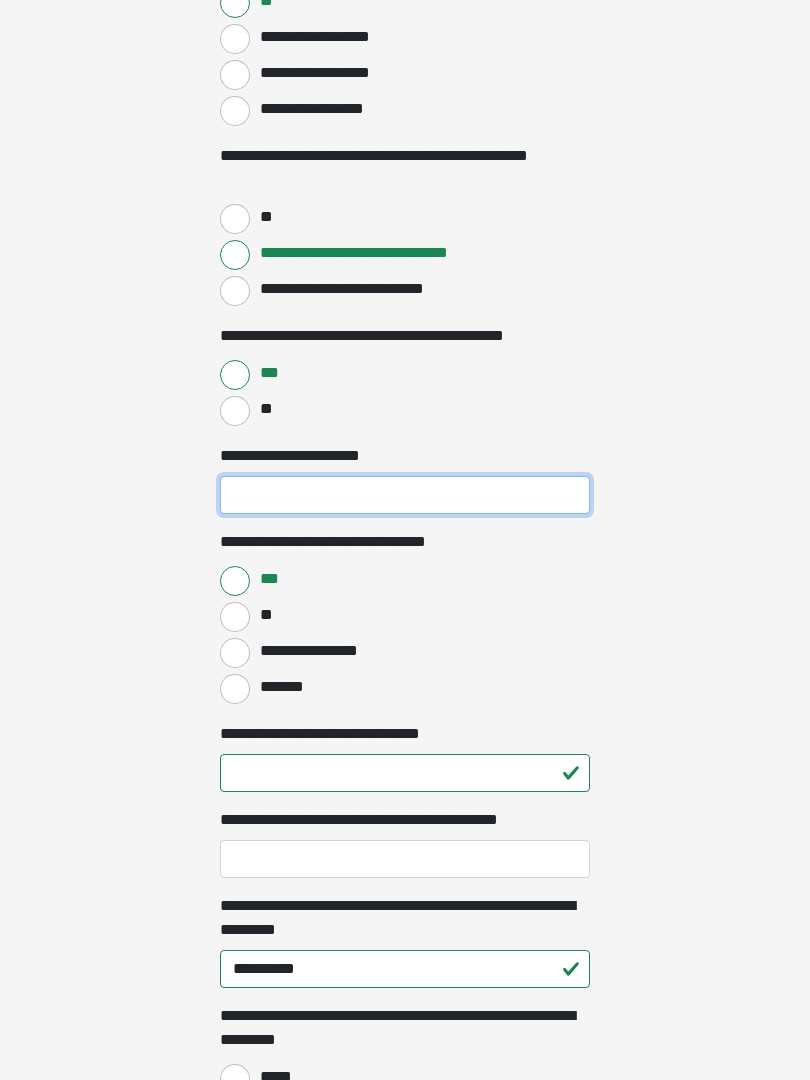 click on "**********" at bounding box center [405, 496] 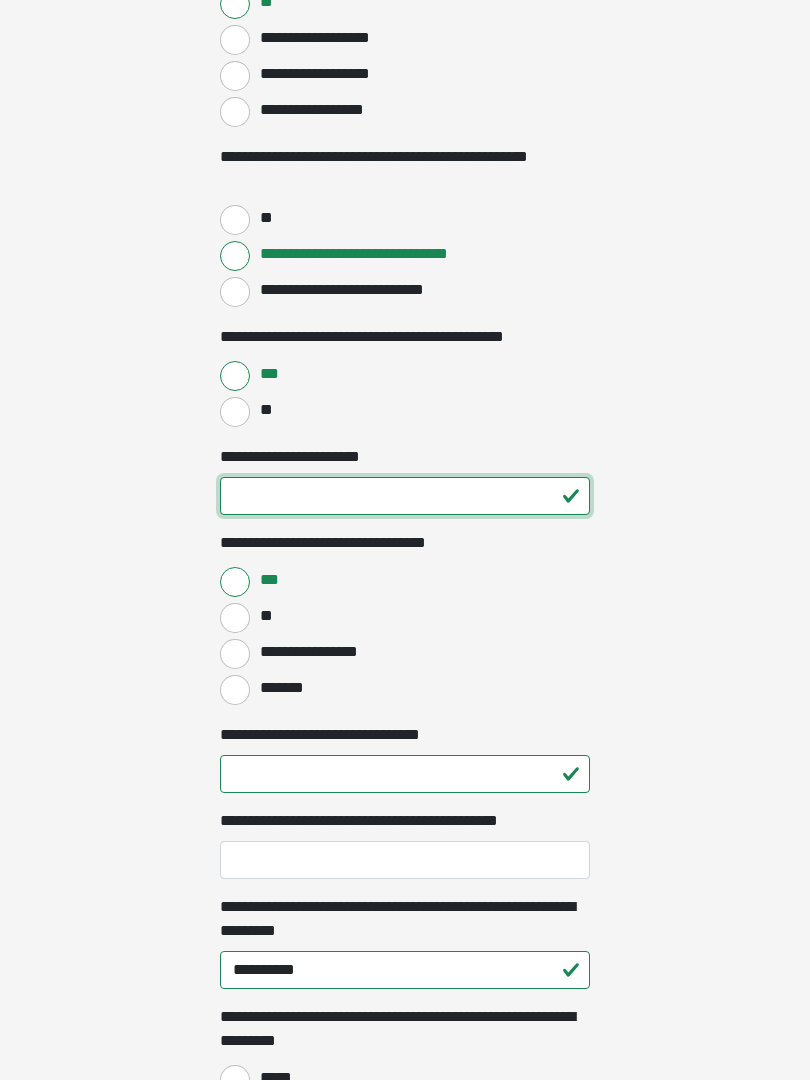 scroll, scrollTop: 961, scrollLeft: 0, axis: vertical 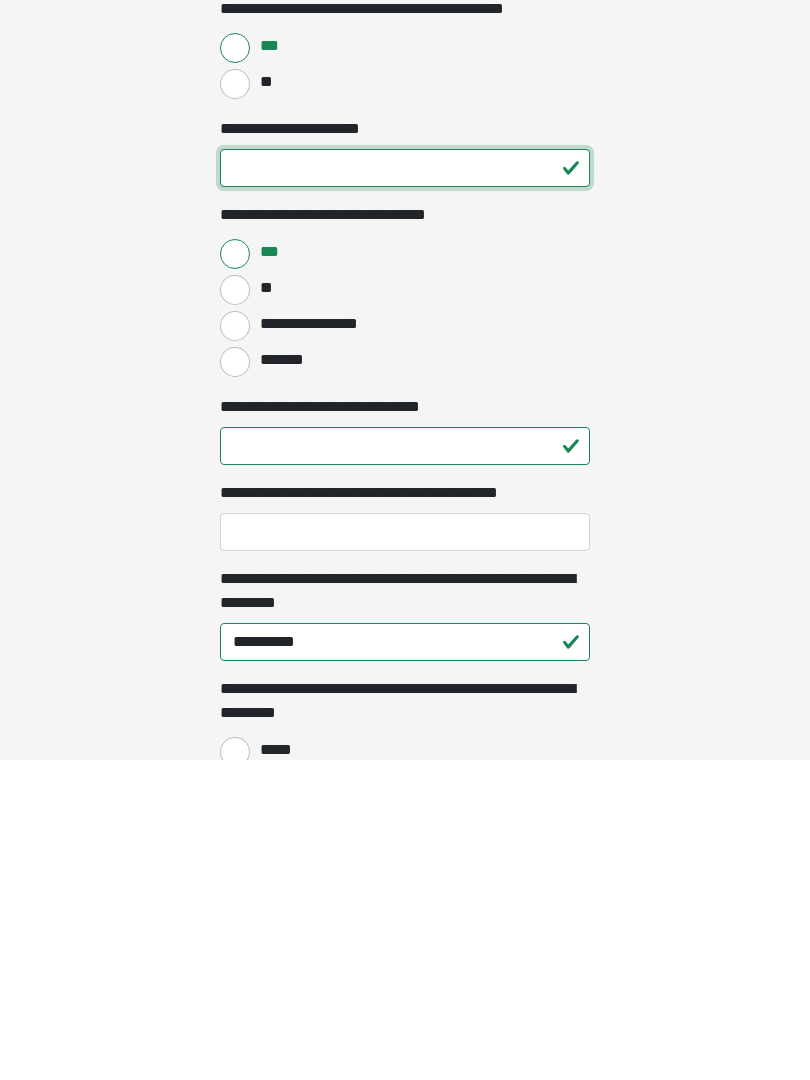 type on "**" 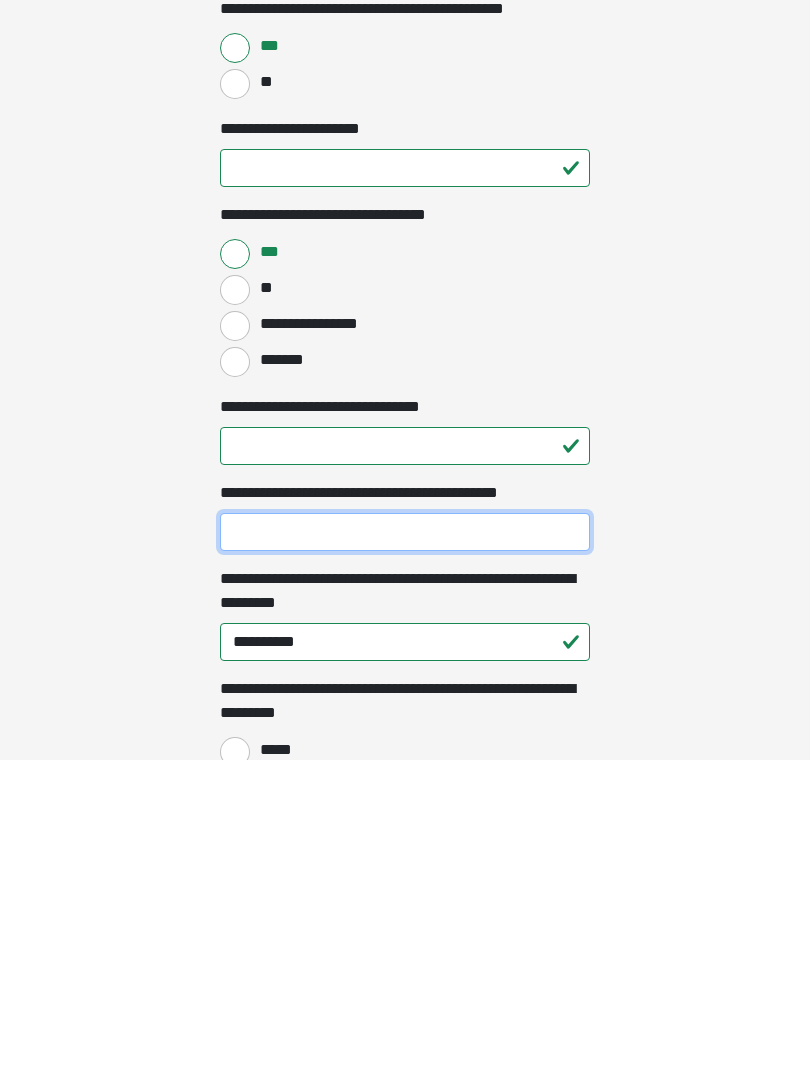 click on "**********" at bounding box center [405, 852] 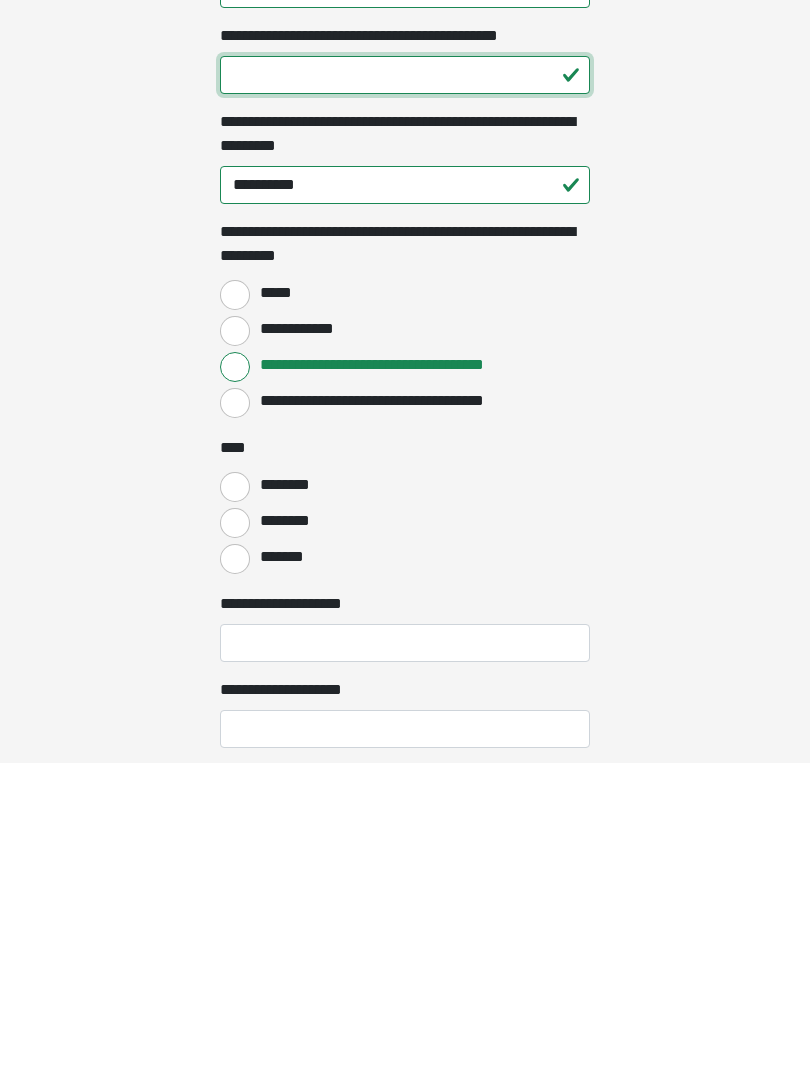 scroll, scrollTop: 1446, scrollLeft: 0, axis: vertical 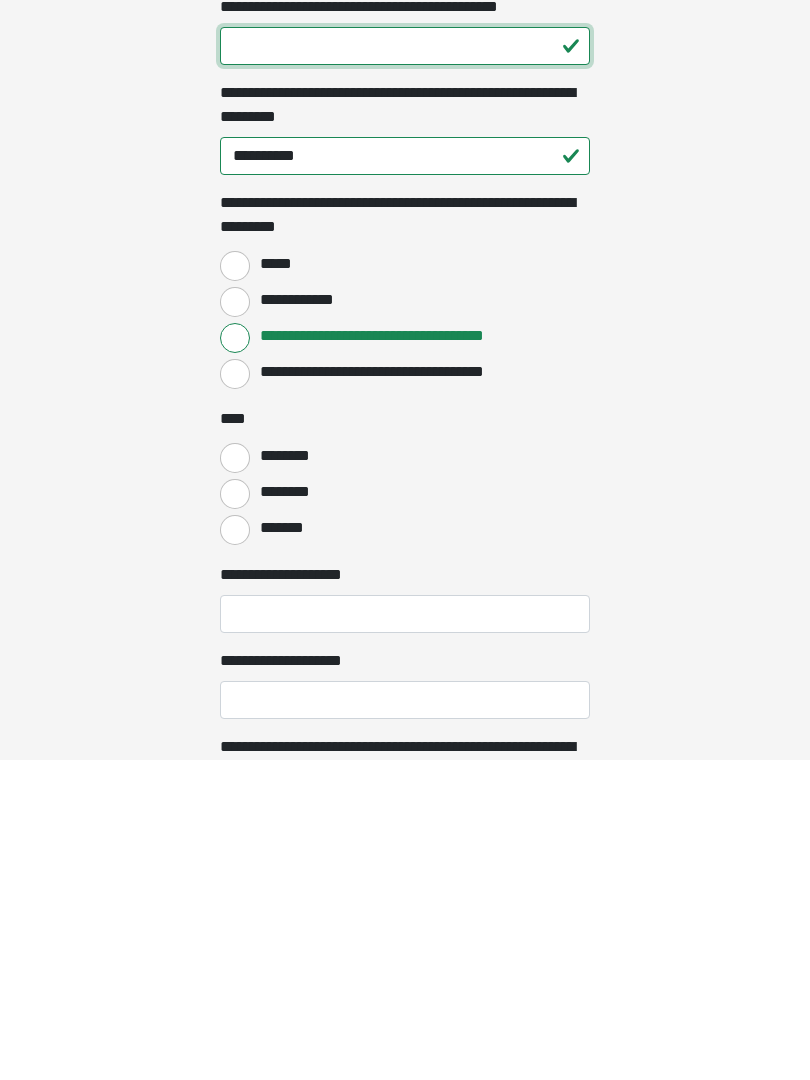 type on "**" 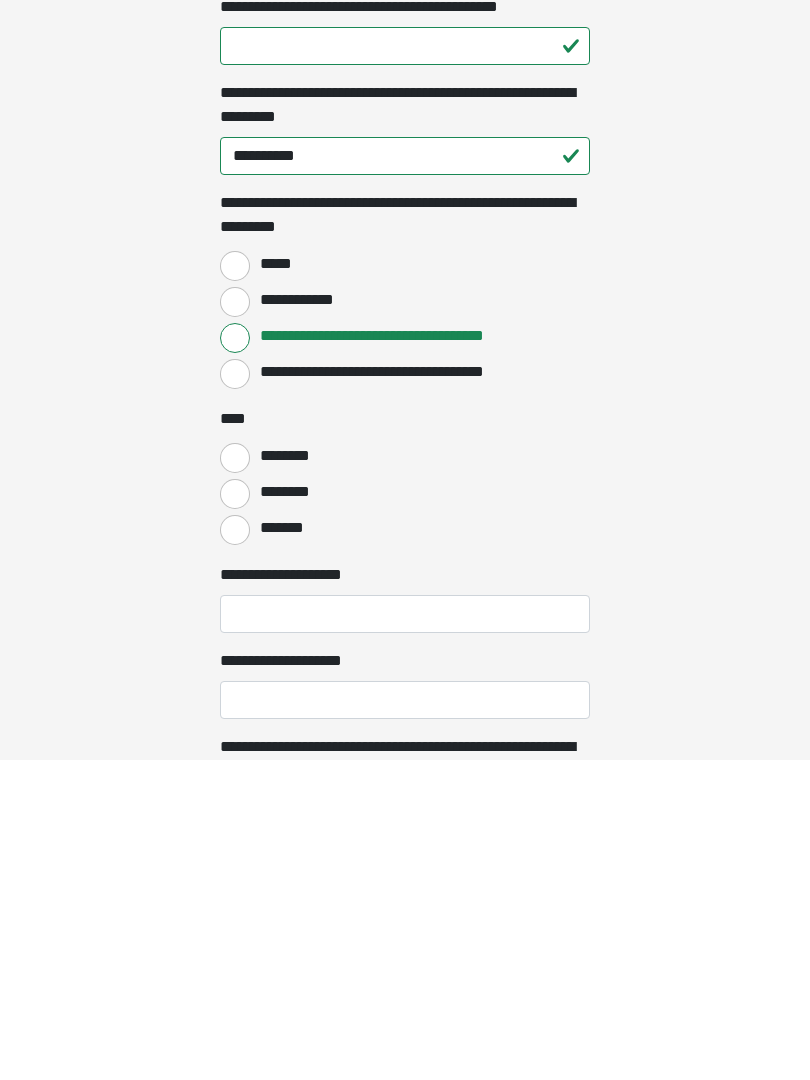 click on "*******" at bounding box center [235, 850] 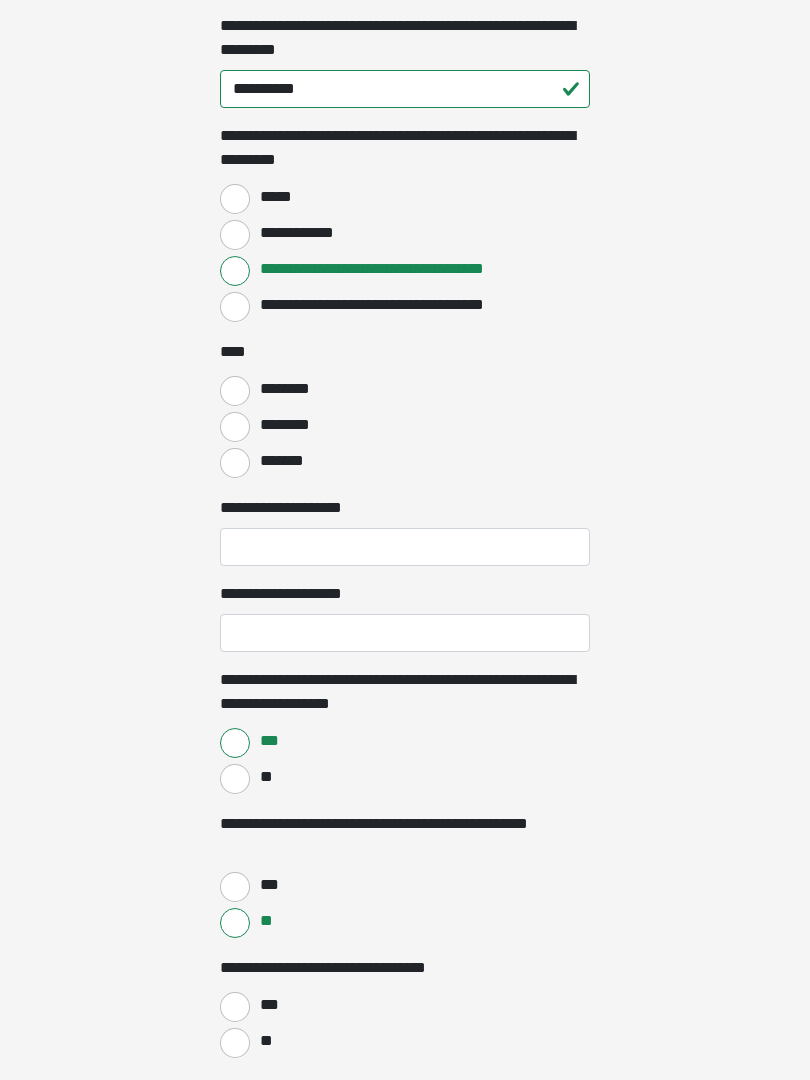 scroll, scrollTop: 1836, scrollLeft: 0, axis: vertical 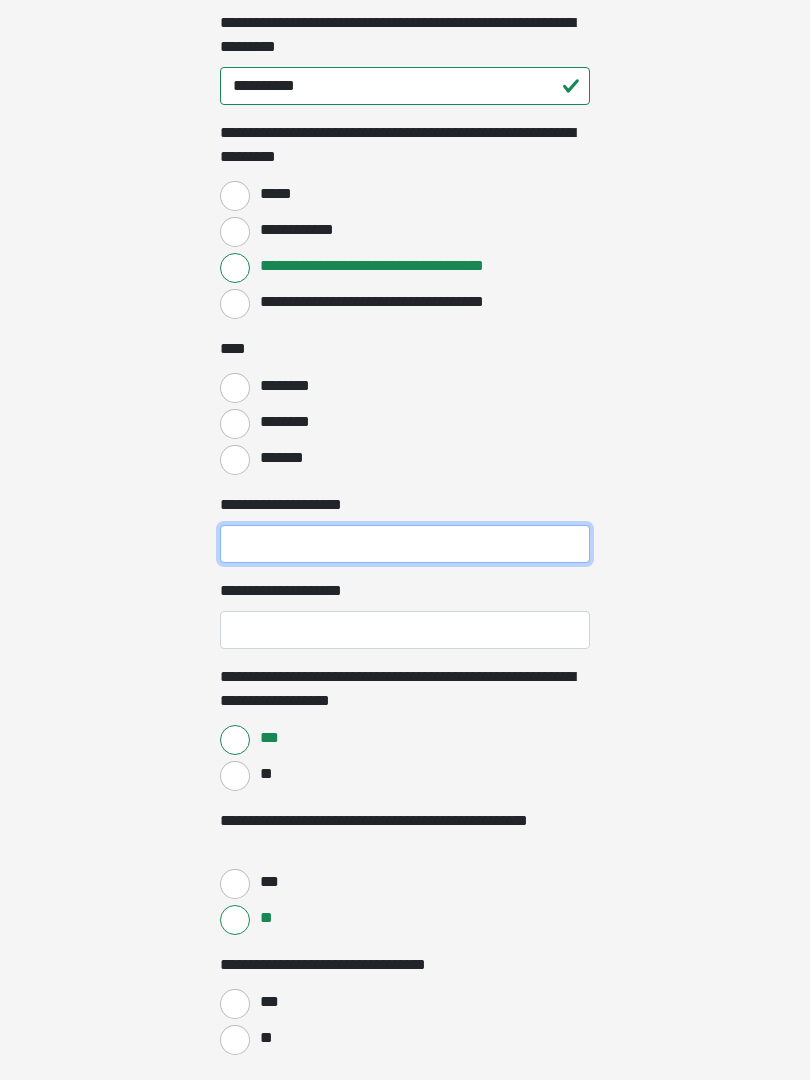 click on "**********" at bounding box center [405, 545] 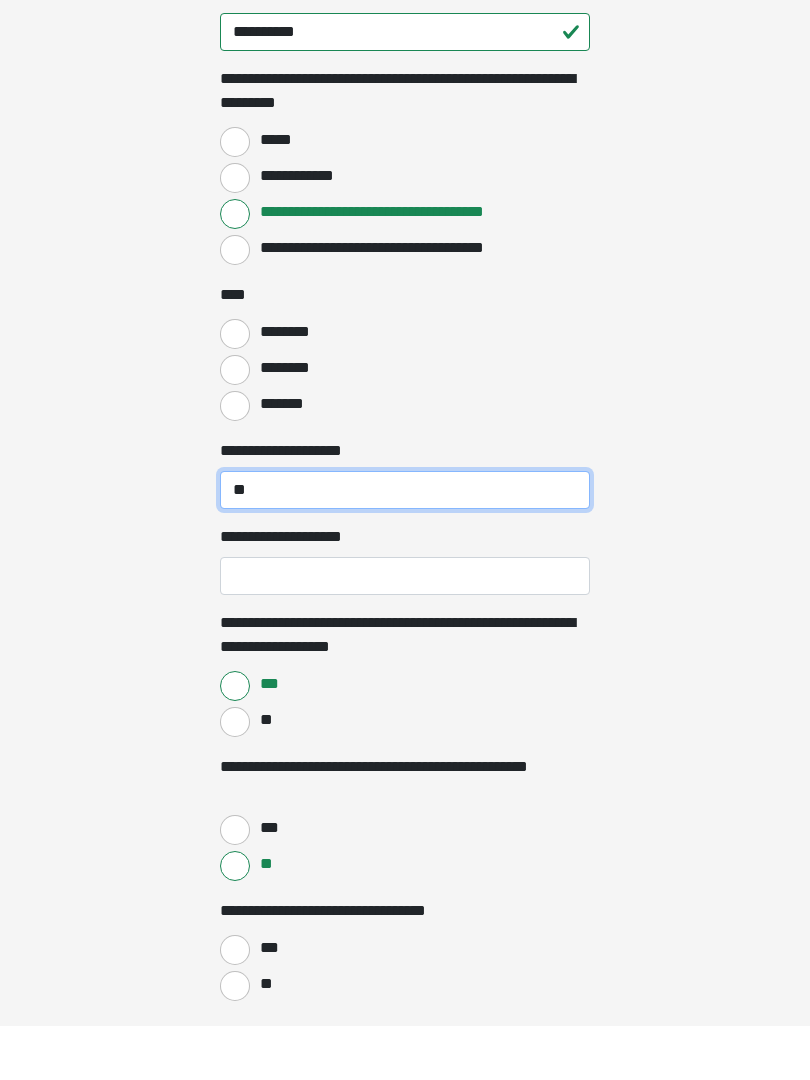 type on "**" 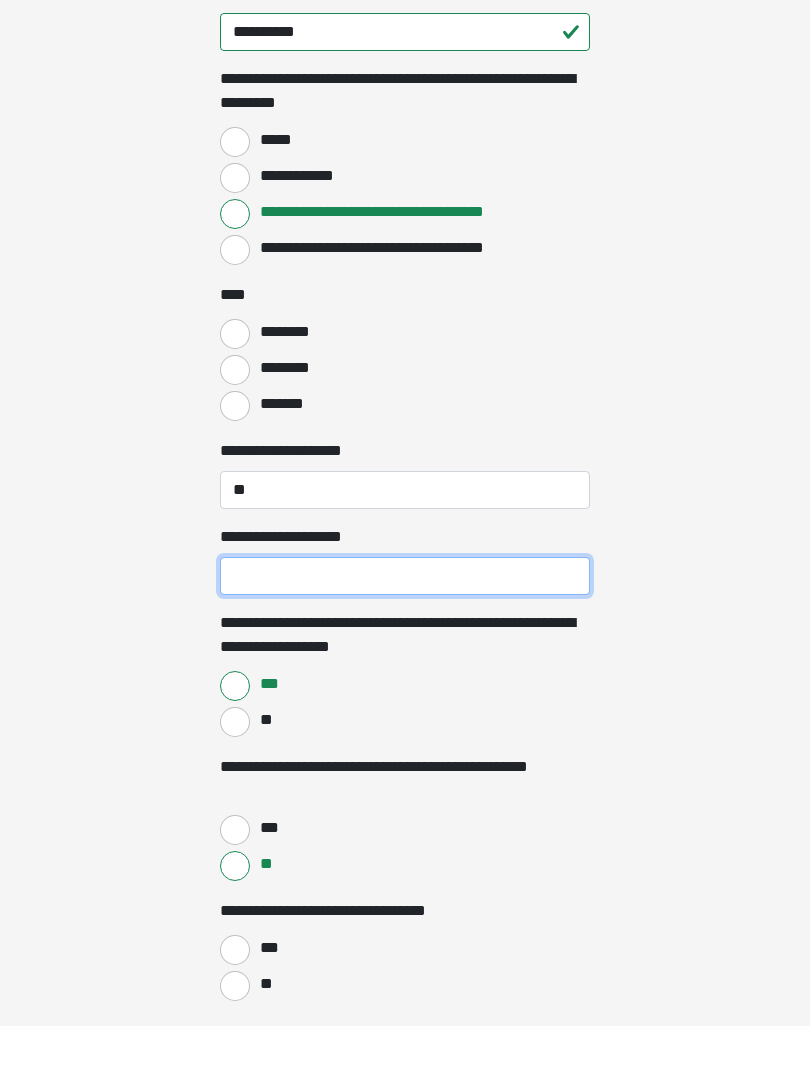 click on "**********" at bounding box center [405, 631] 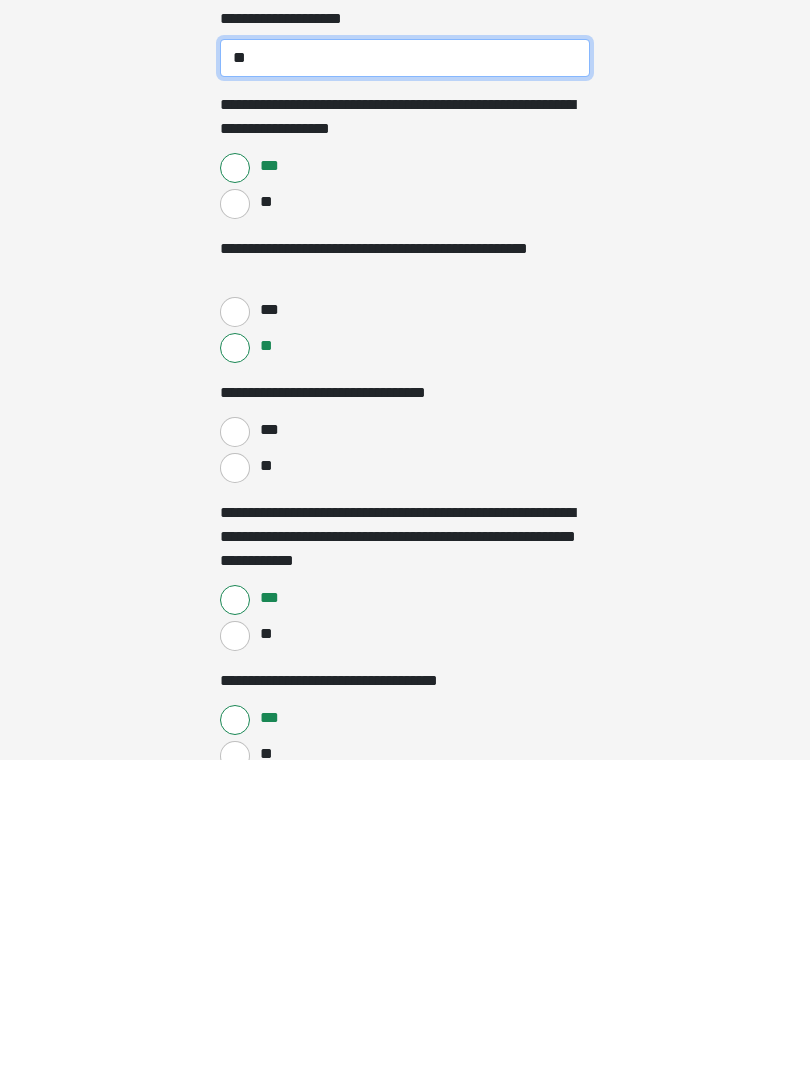type on "**" 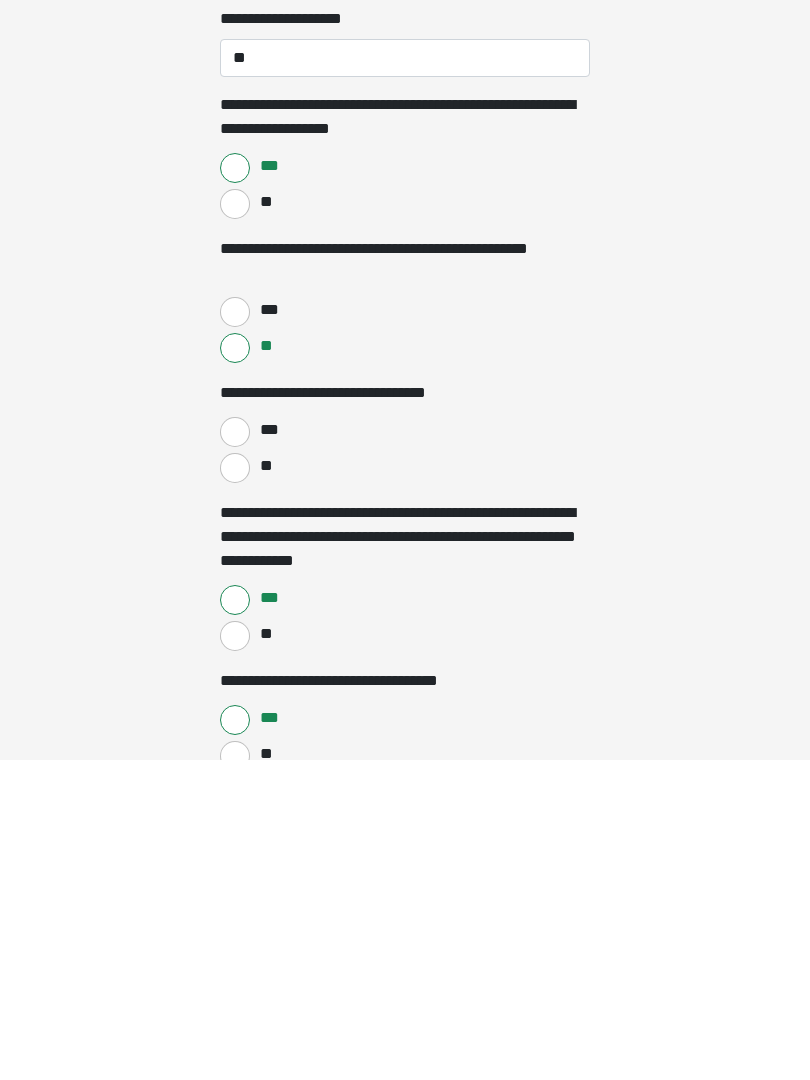 click on "**" at bounding box center (235, 788) 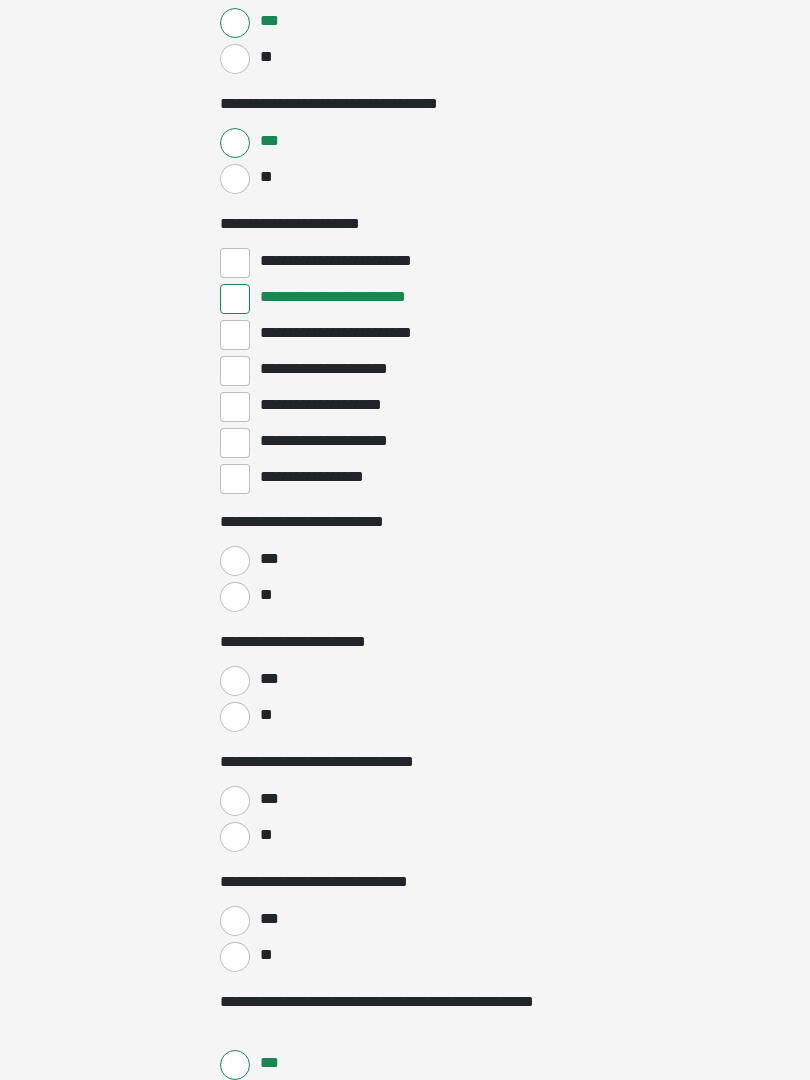 scroll, scrollTop: 2992, scrollLeft: 0, axis: vertical 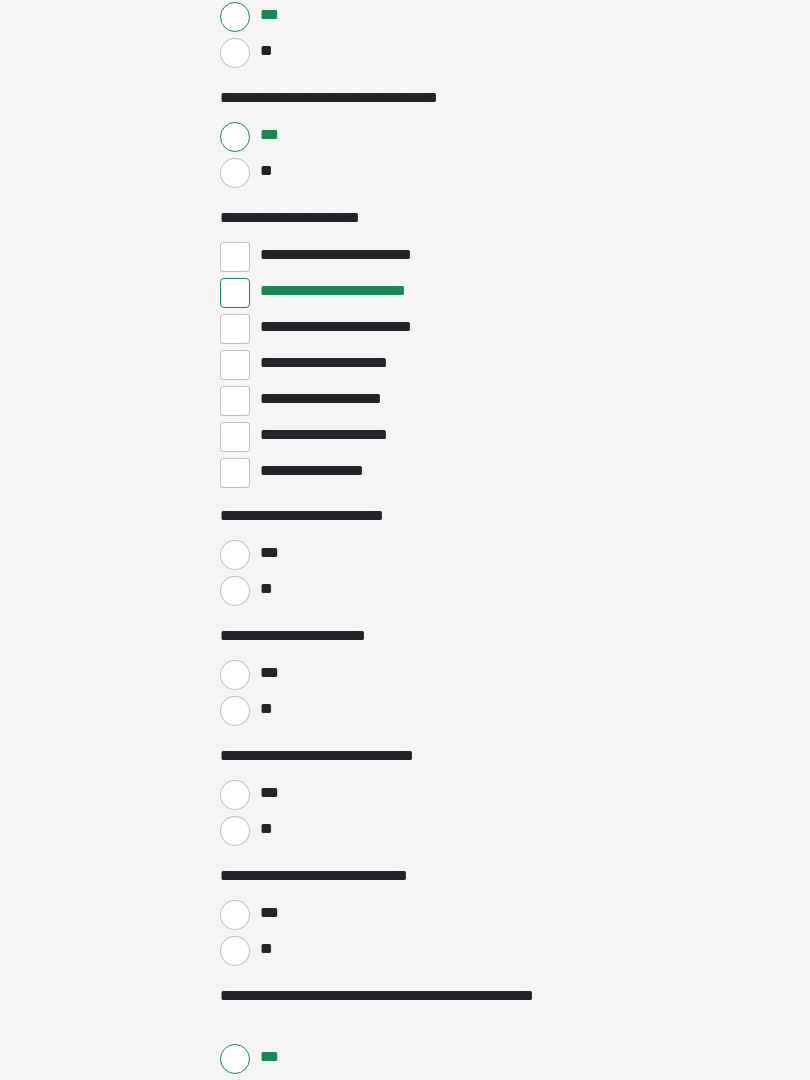 click on "**" at bounding box center (235, 591) 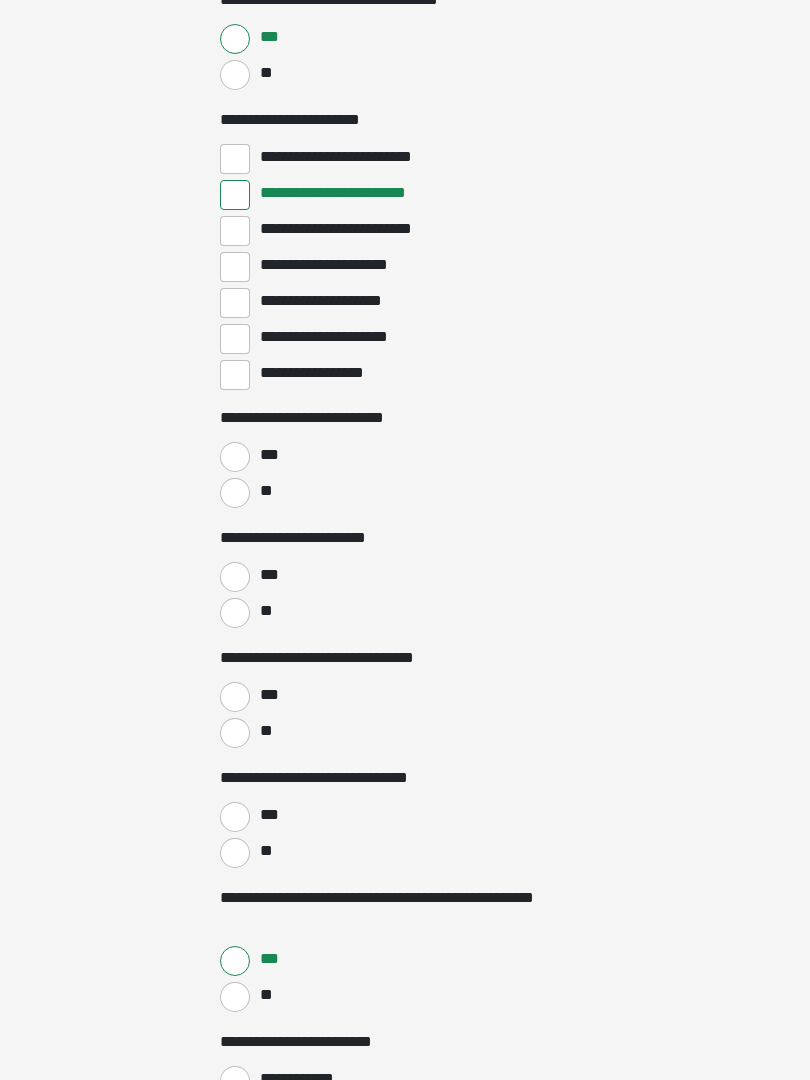 scroll, scrollTop: 3090, scrollLeft: 0, axis: vertical 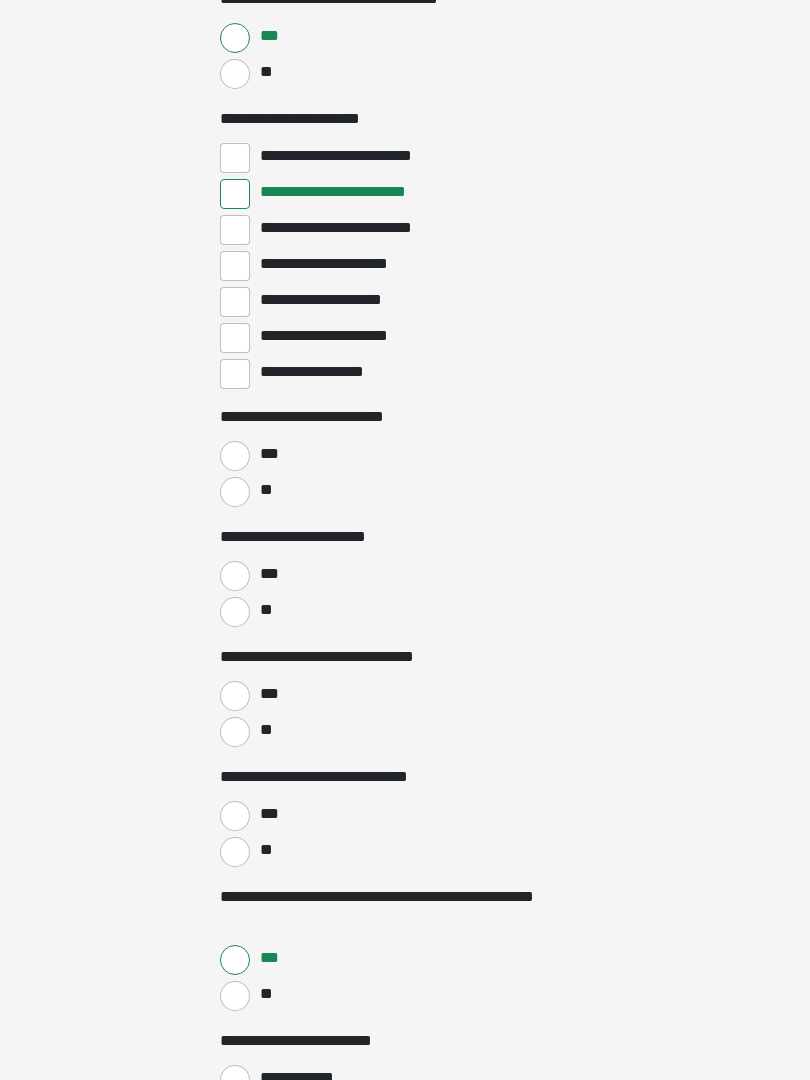 click on "**" at bounding box center (235, 612) 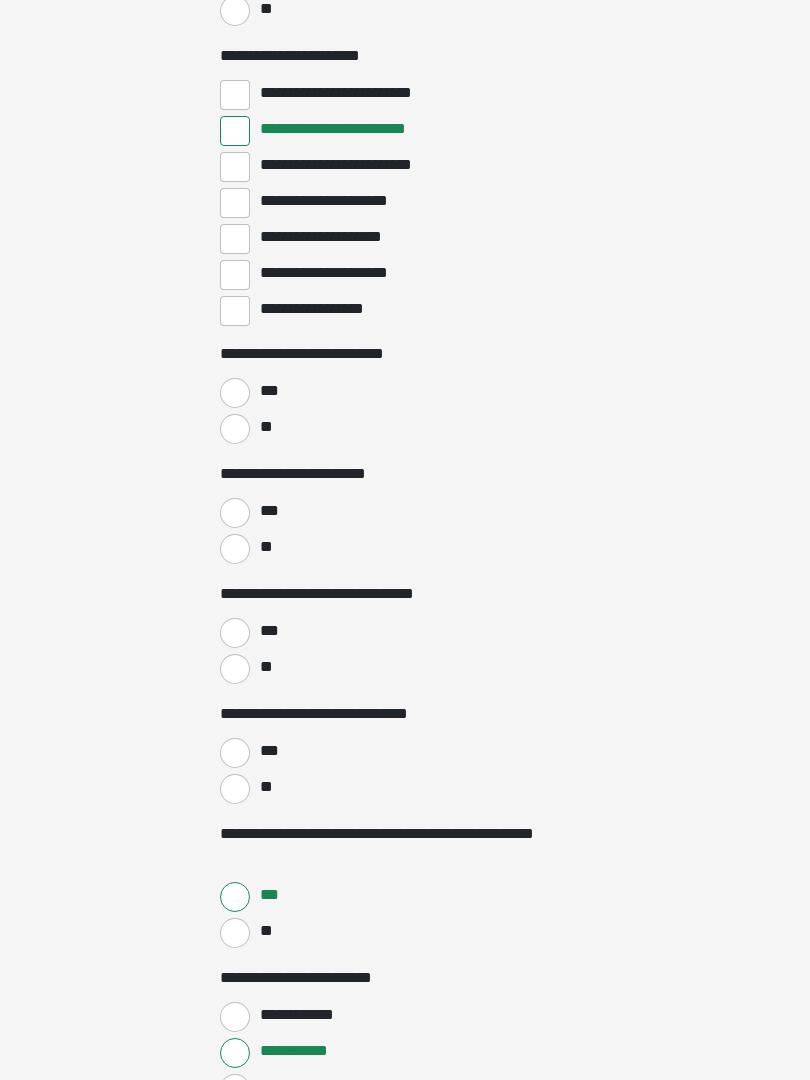 scroll, scrollTop: 3163, scrollLeft: 0, axis: vertical 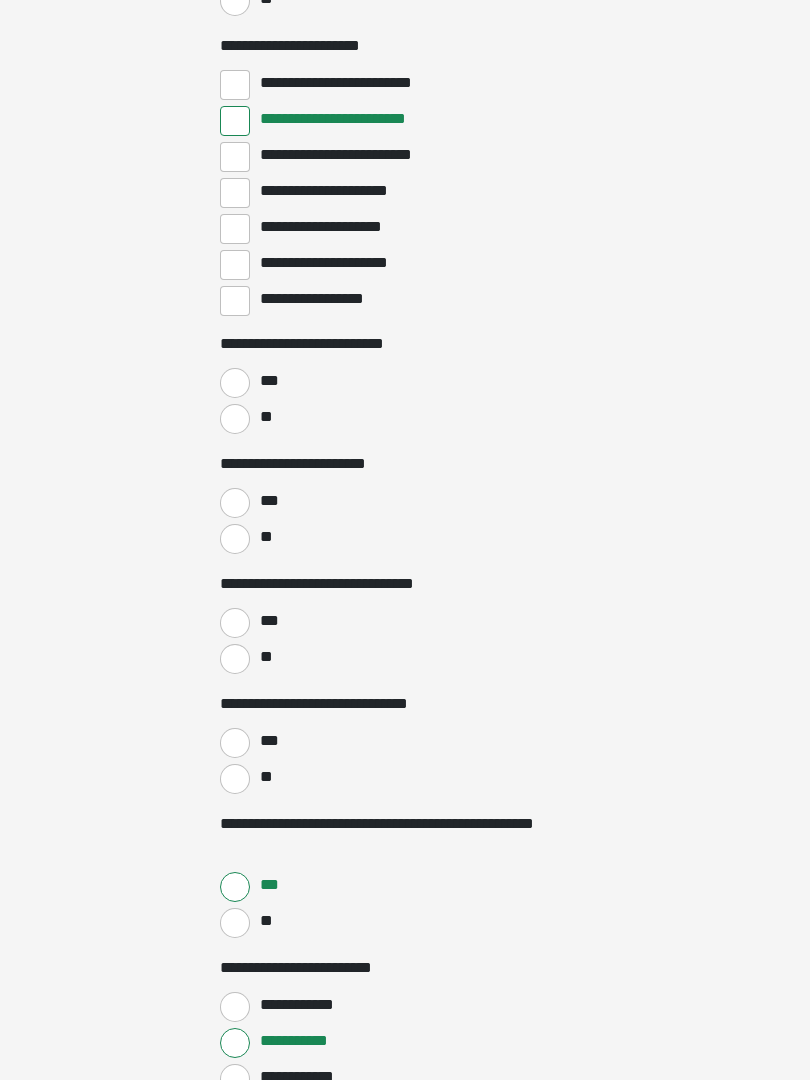 click on "**" at bounding box center [235, 660] 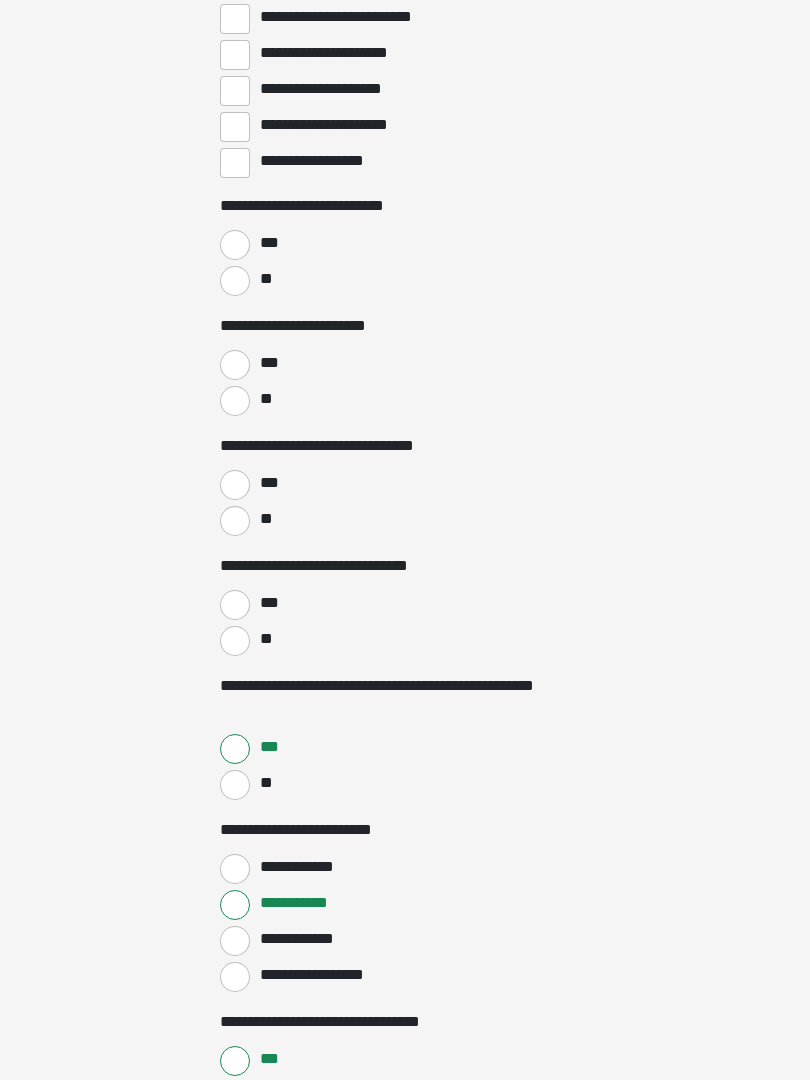 scroll, scrollTop: 3316, scrollLeft: 0, axis: vertical 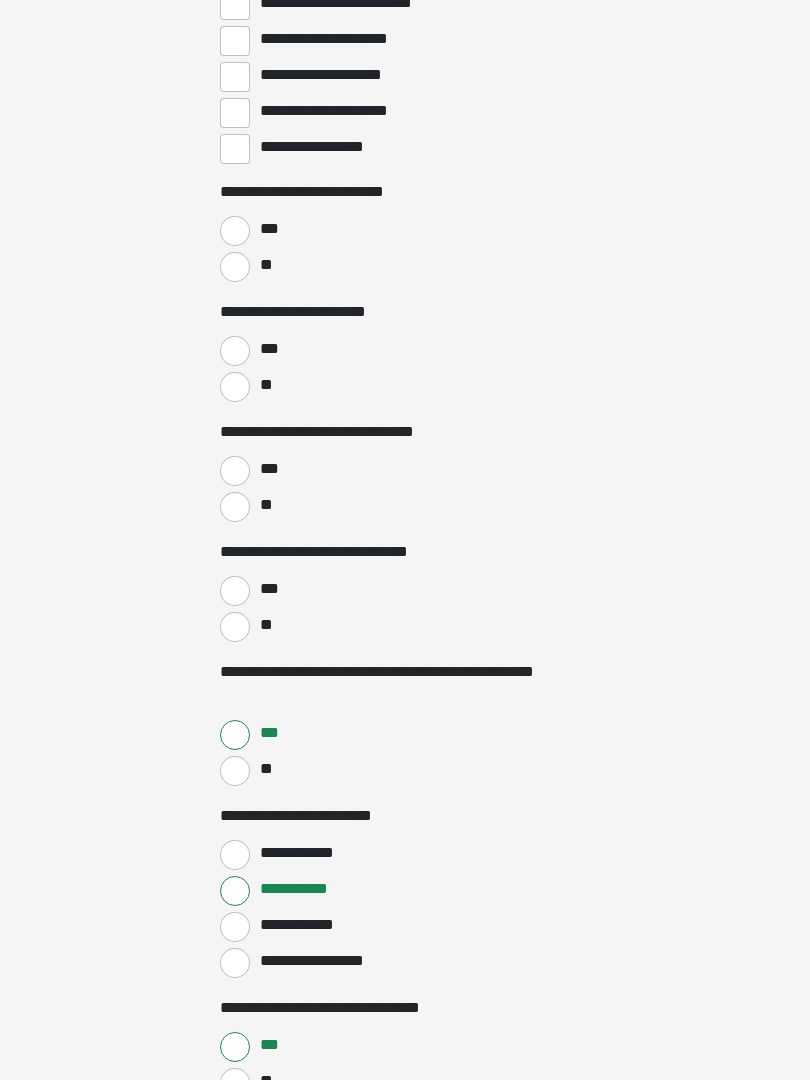 click on "**" at bounding box center [235, 627] 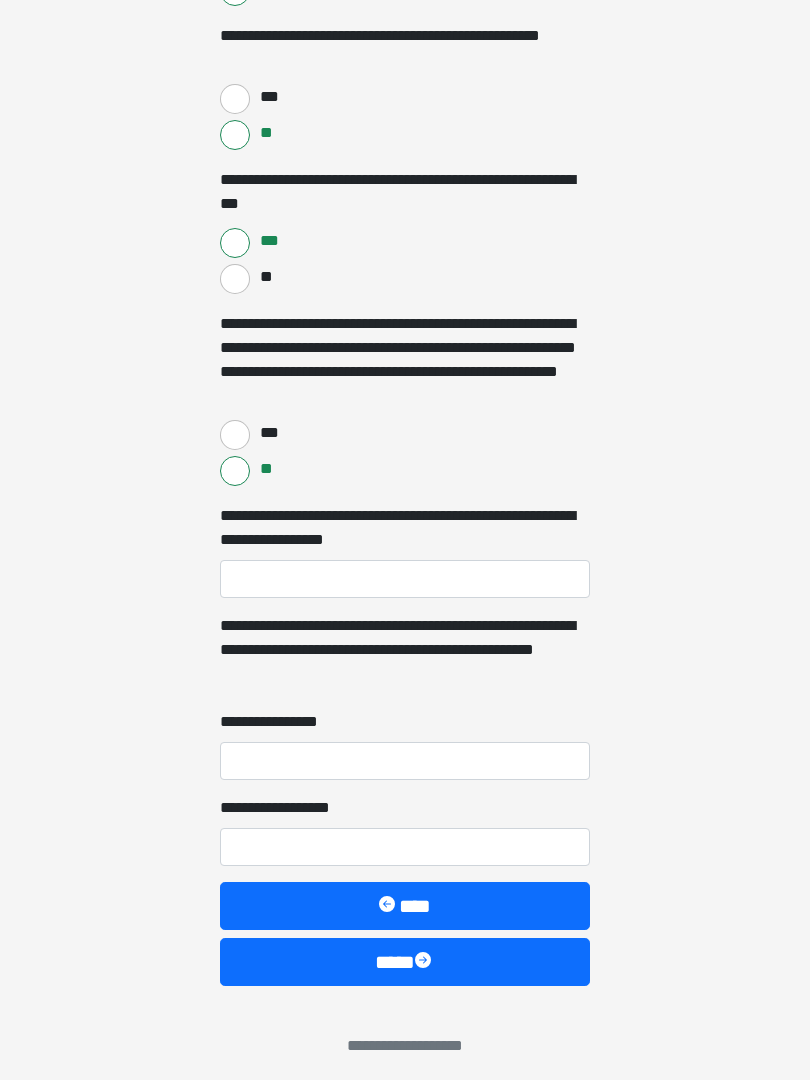 scroll, scrollTop: 4835, scrollLeft: 0, axis: vertical 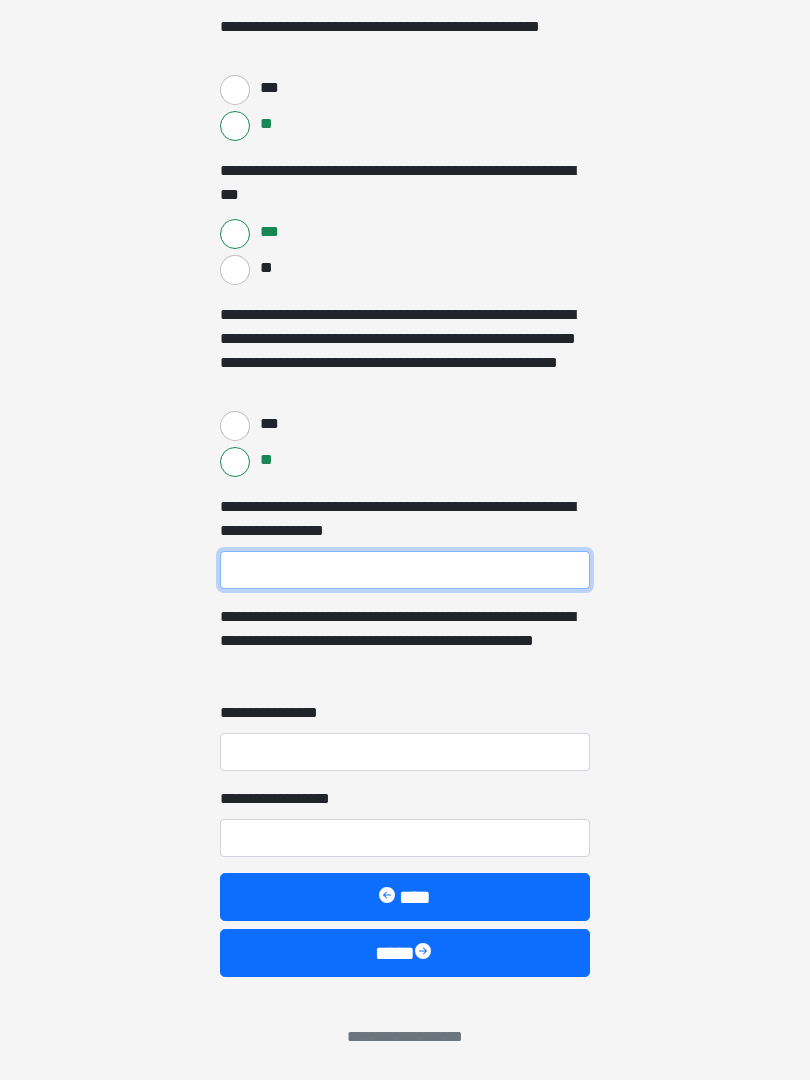 click on "**********" at bounding box center [405, 570] 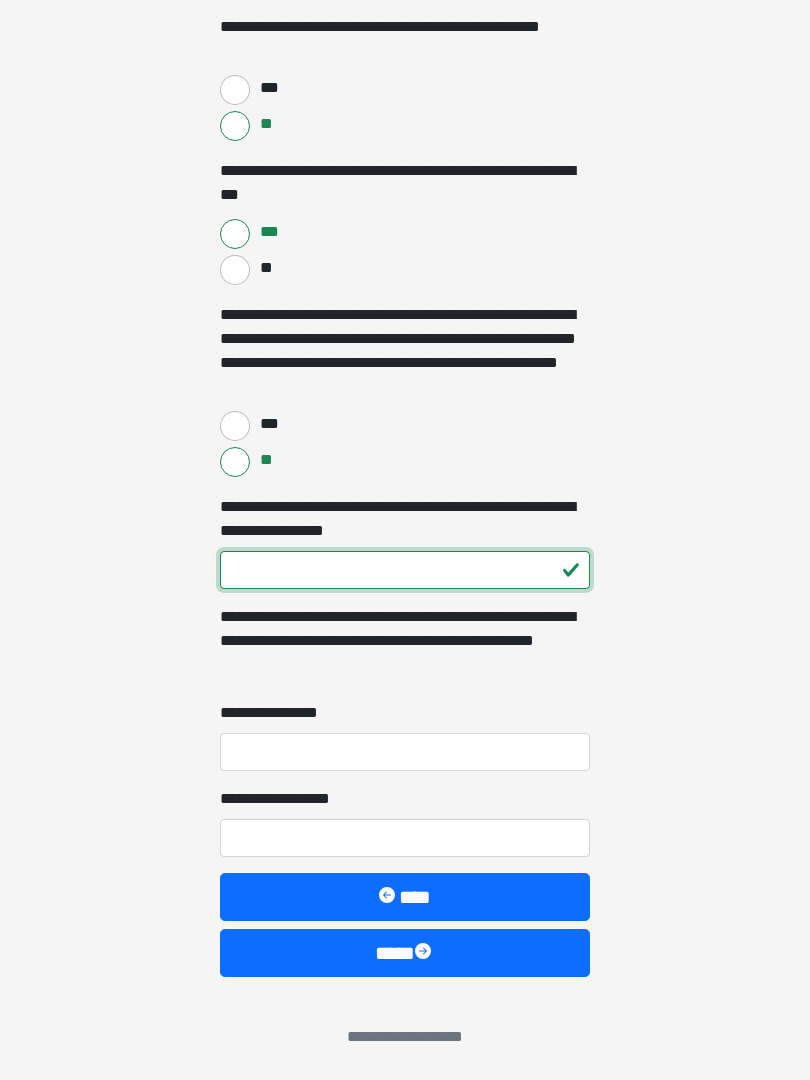 type on "***" 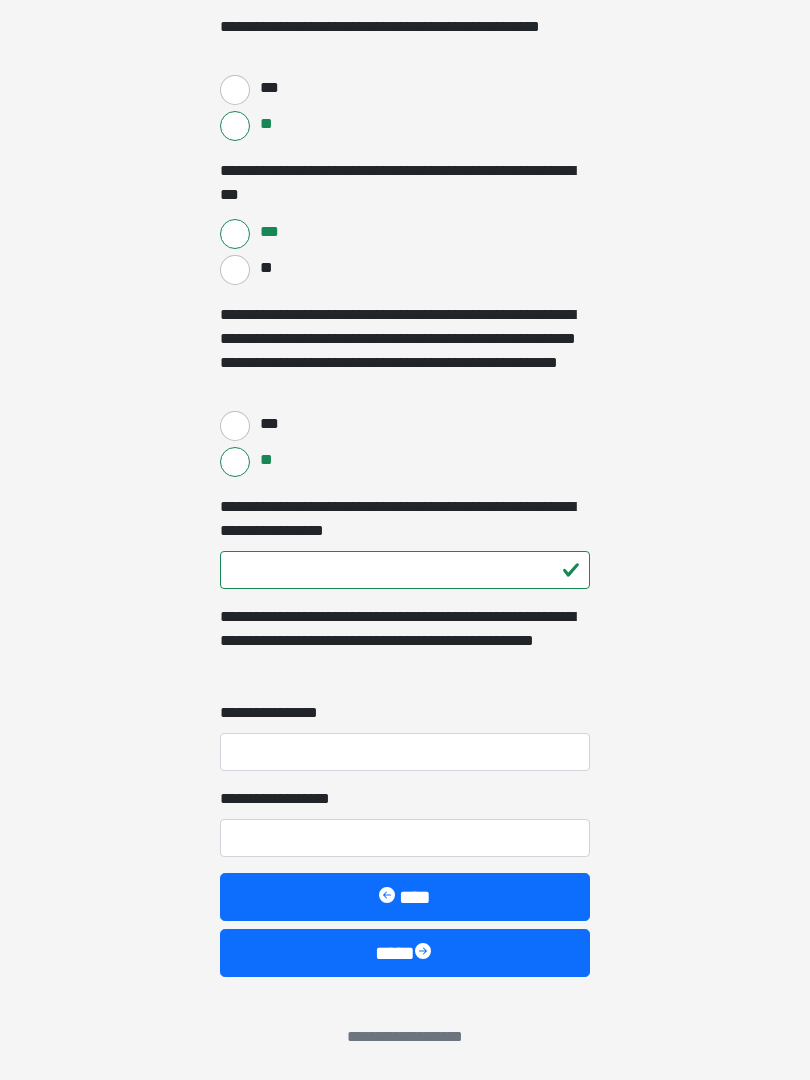 click on "**********" at bounding box center (405, 752) 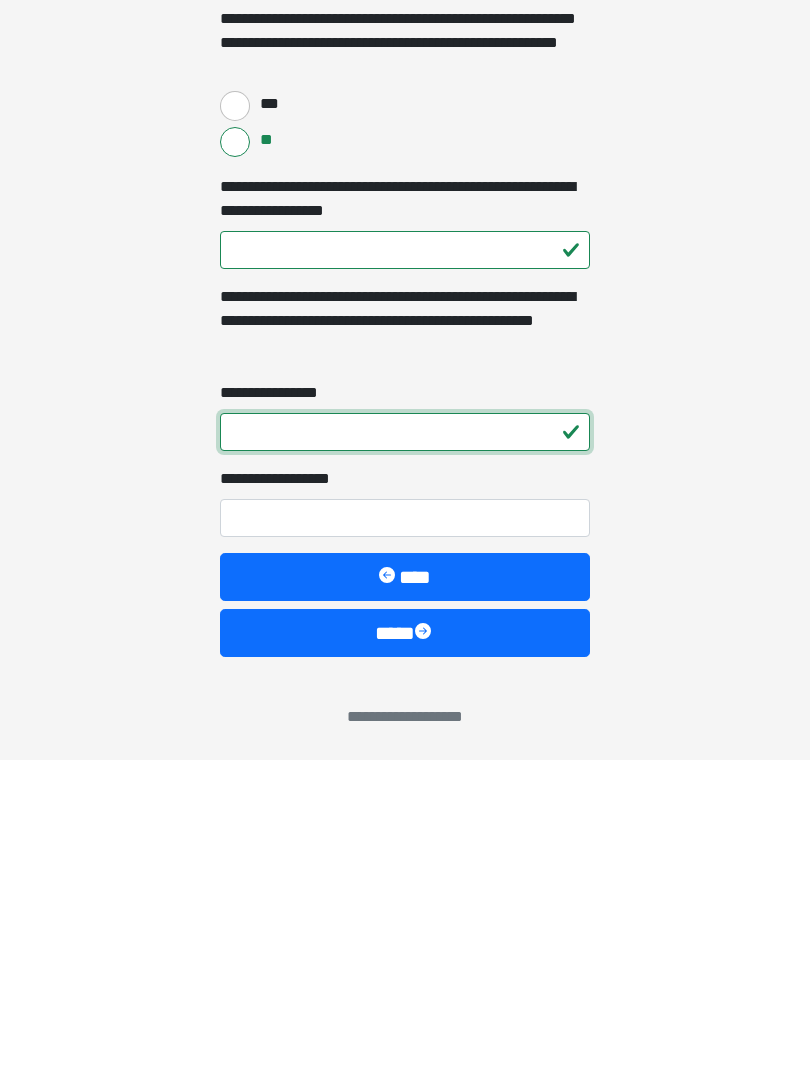 type on "*" 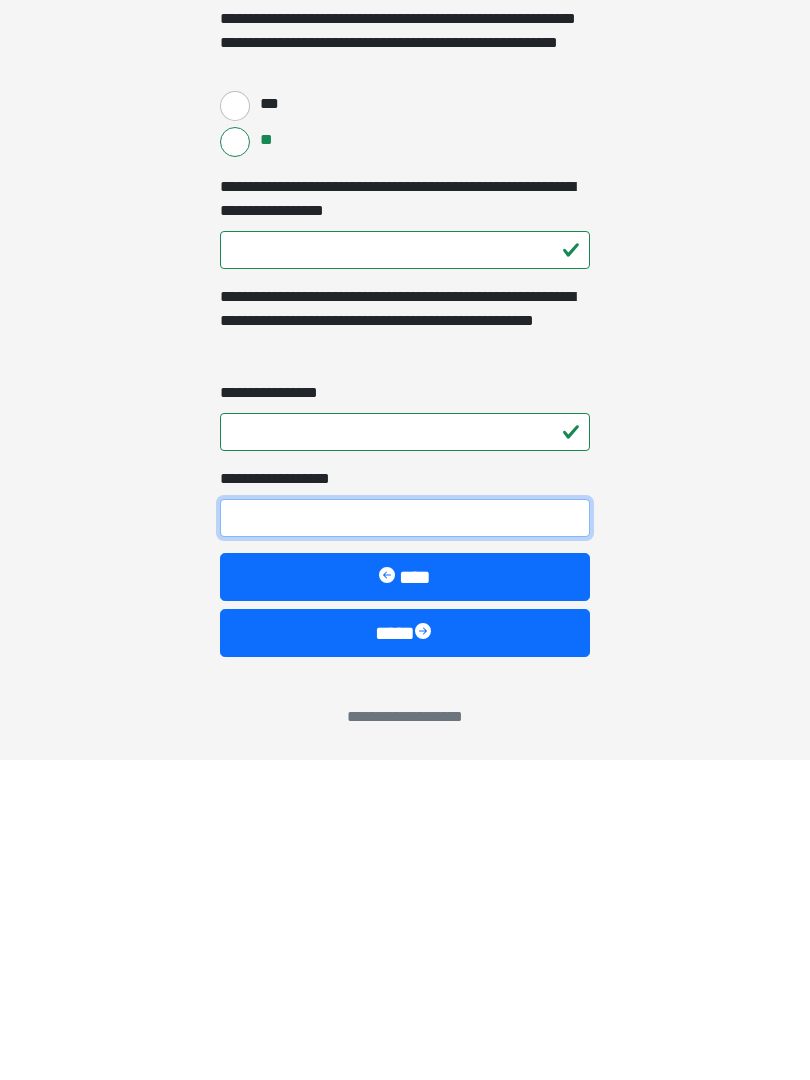 click on "**********" at bounding box center [405, 838] 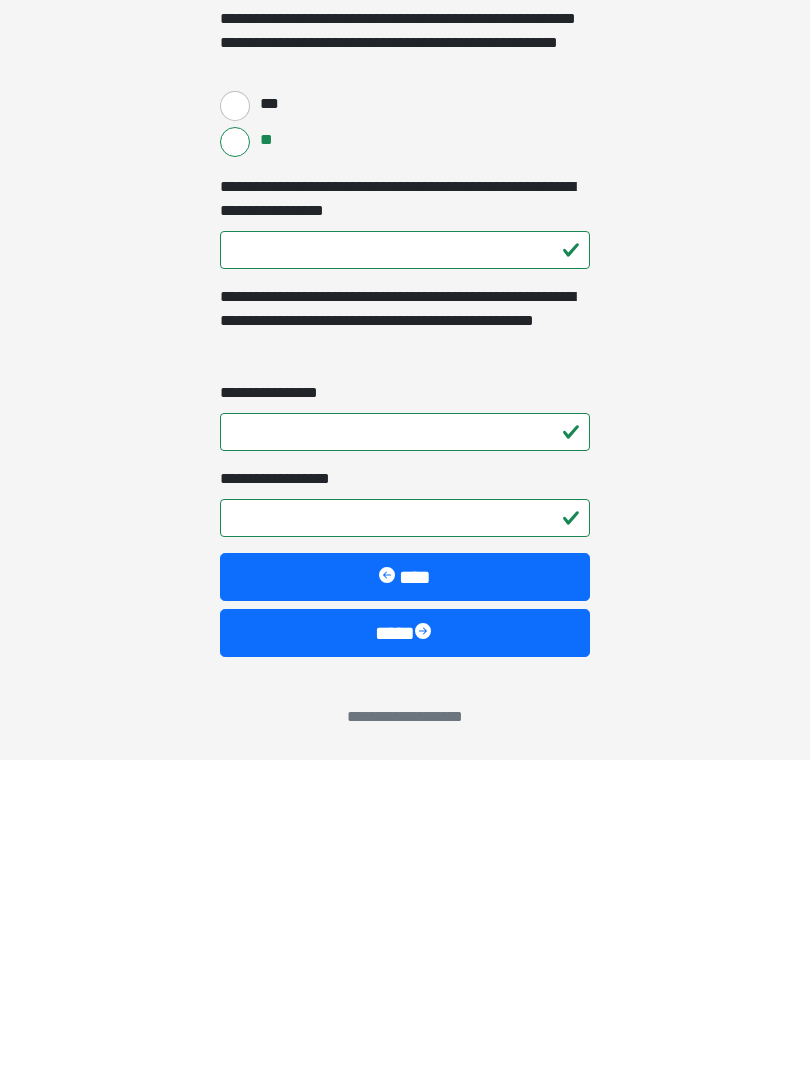 click at bounding box center [425, 953] 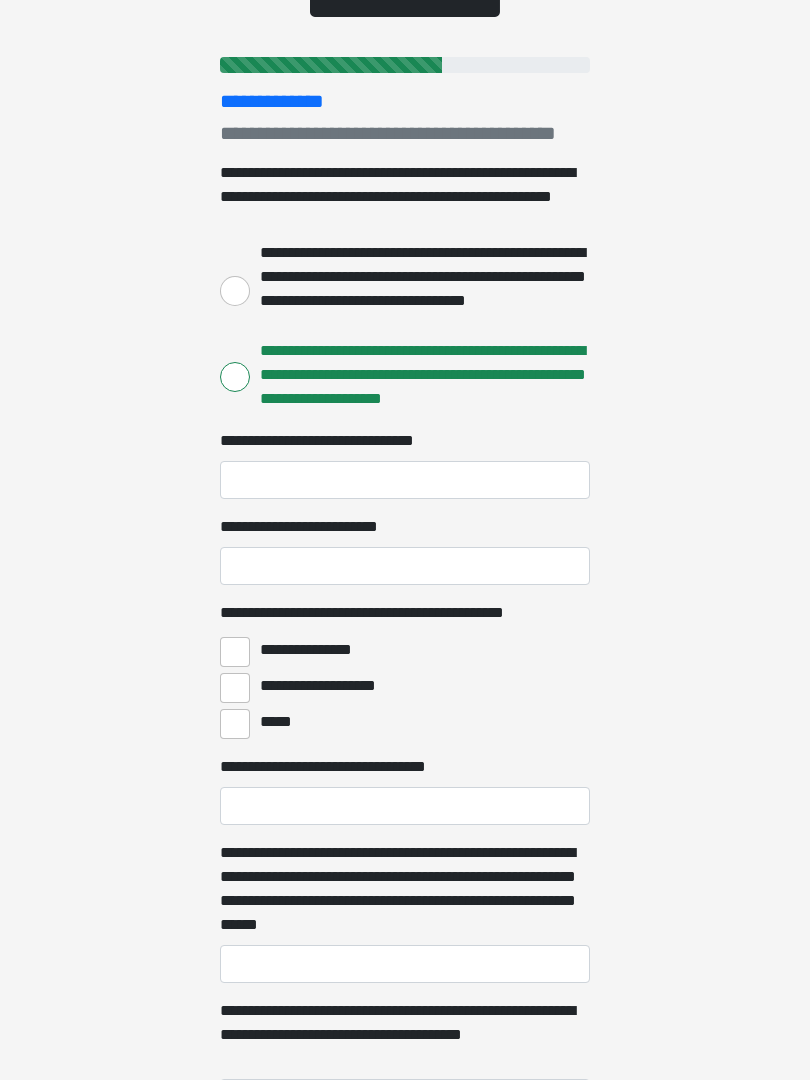 scroll, scrollTop: 197, scrollLeft: 0, axis: vertical 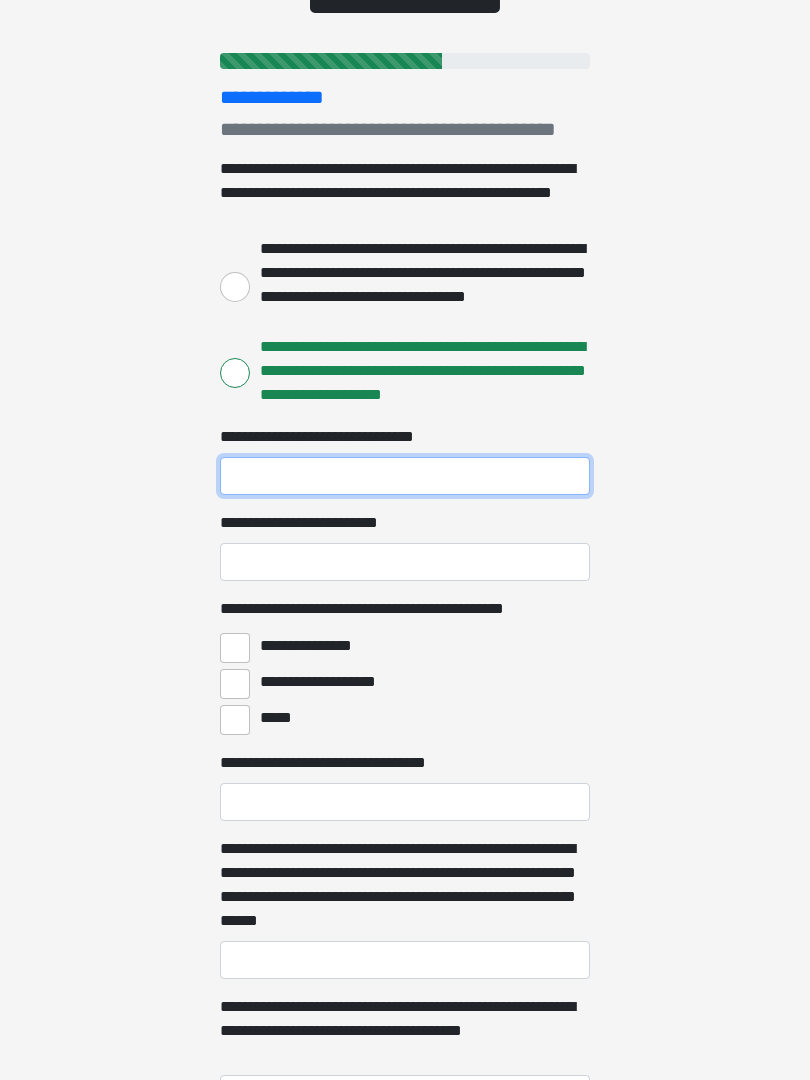 click on "**********" at bounding box center (405, 476) 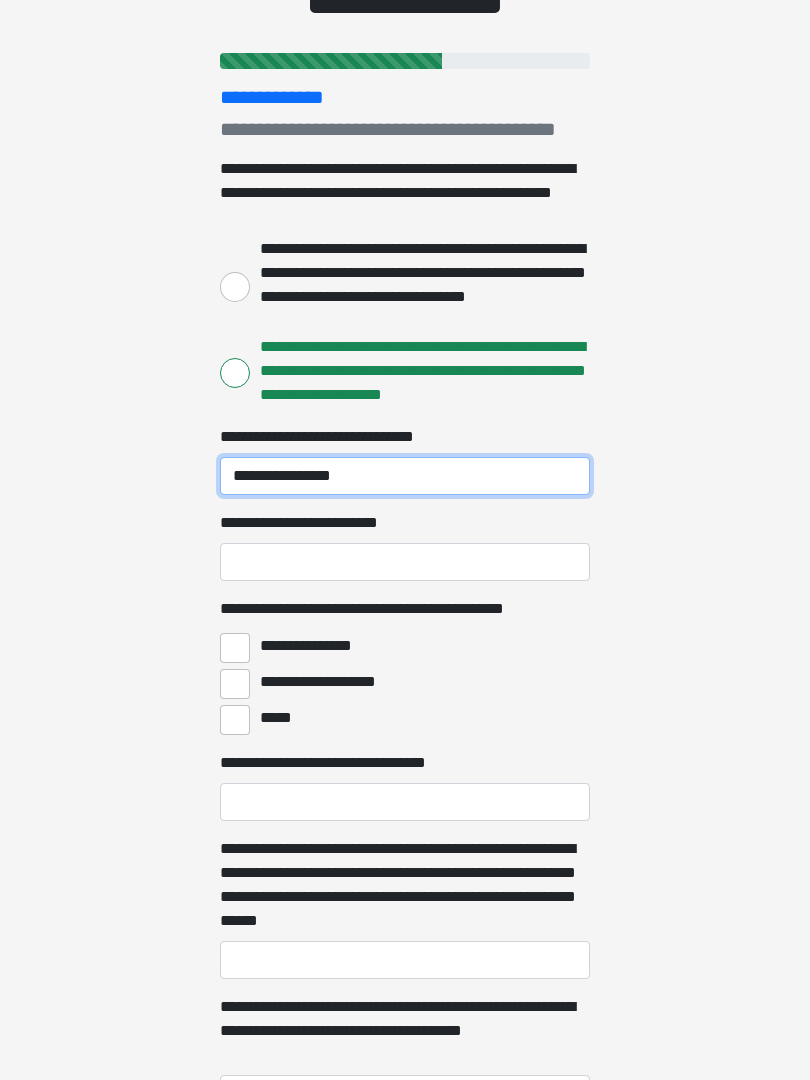 type on "**********" 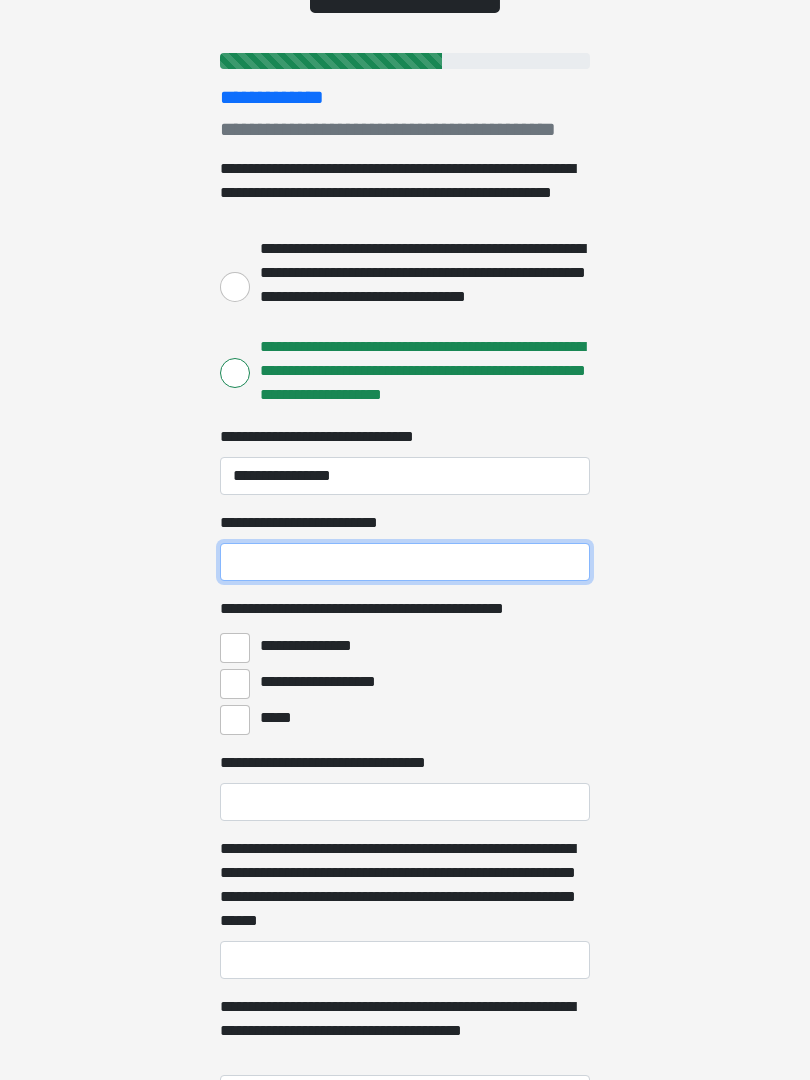 click on "**********" at bounding box center [405, 562] 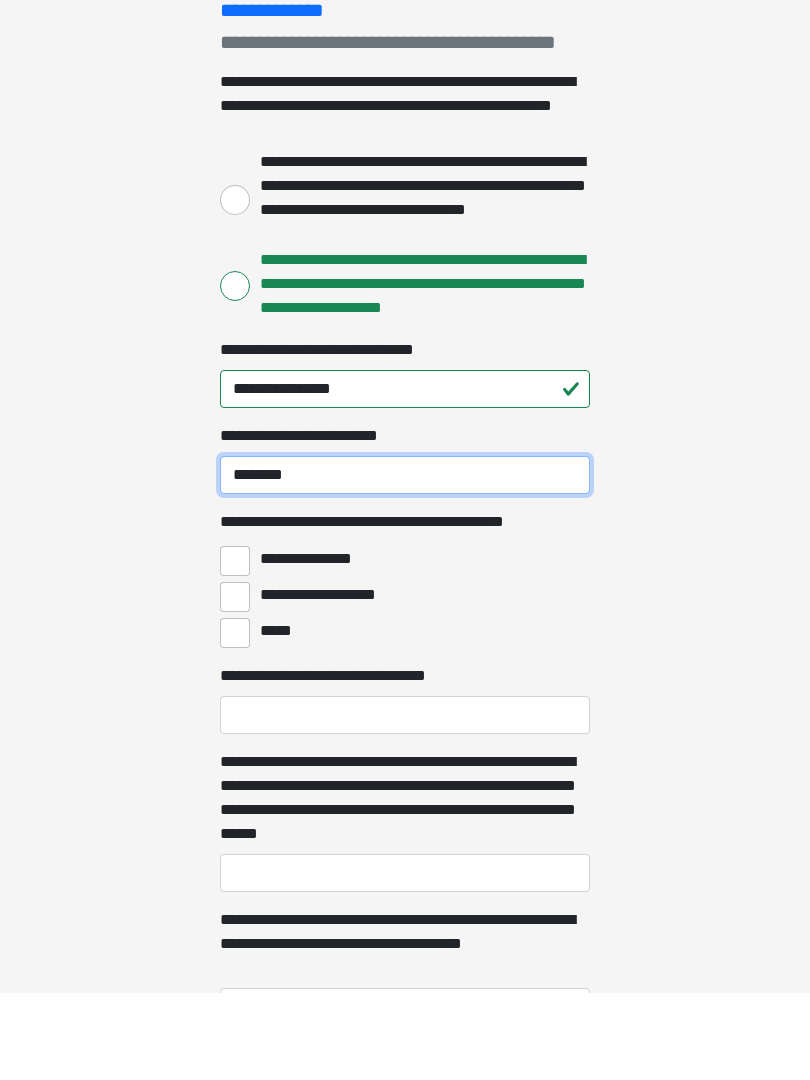 type on "********" 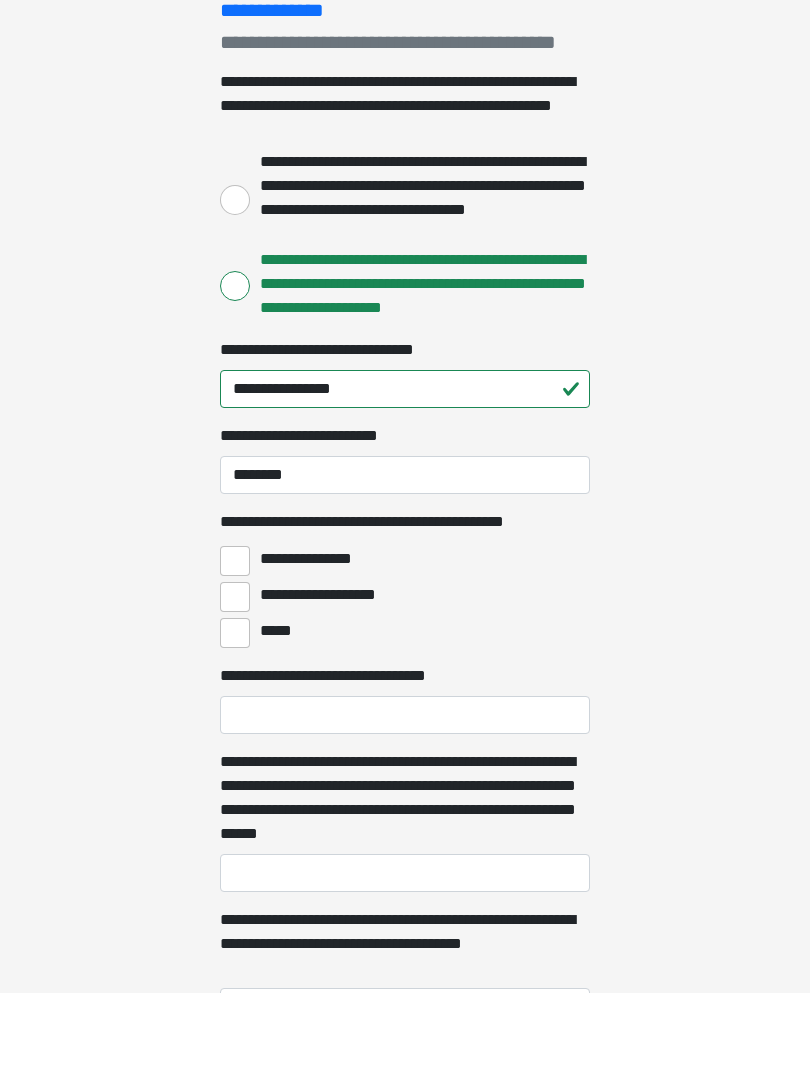 click on "**********" at bounding box center [235, 648] 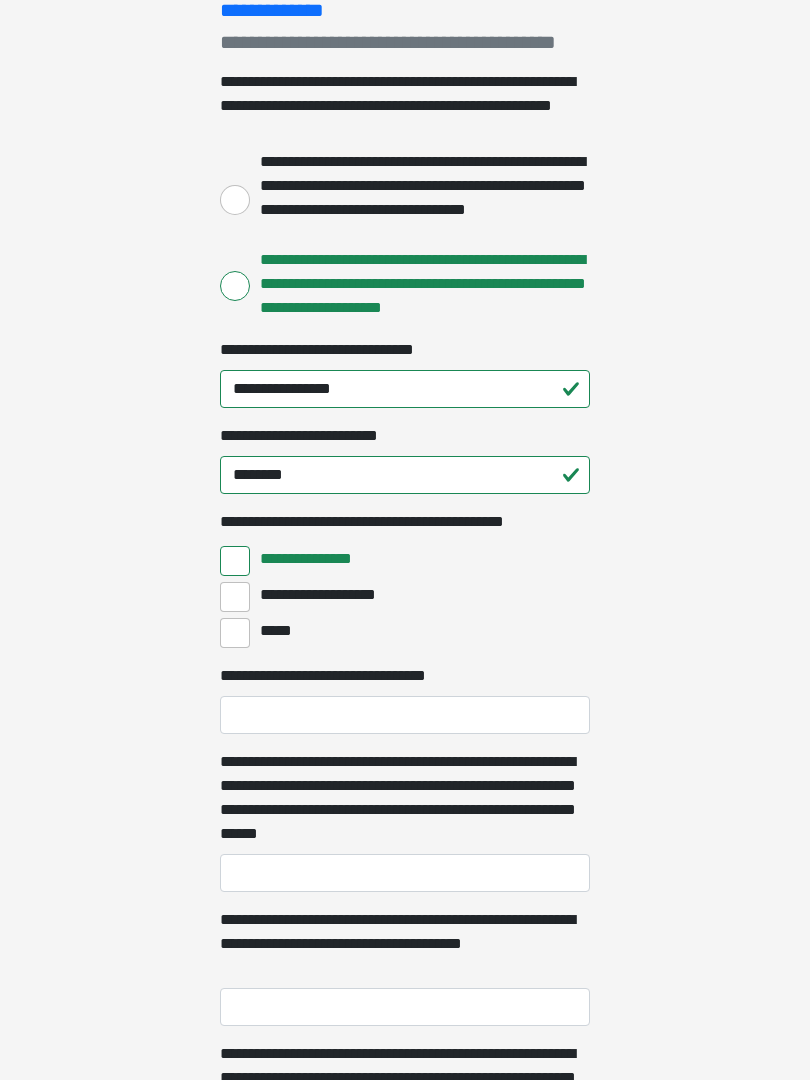 click on "**********" at bounding box center (235, 597) 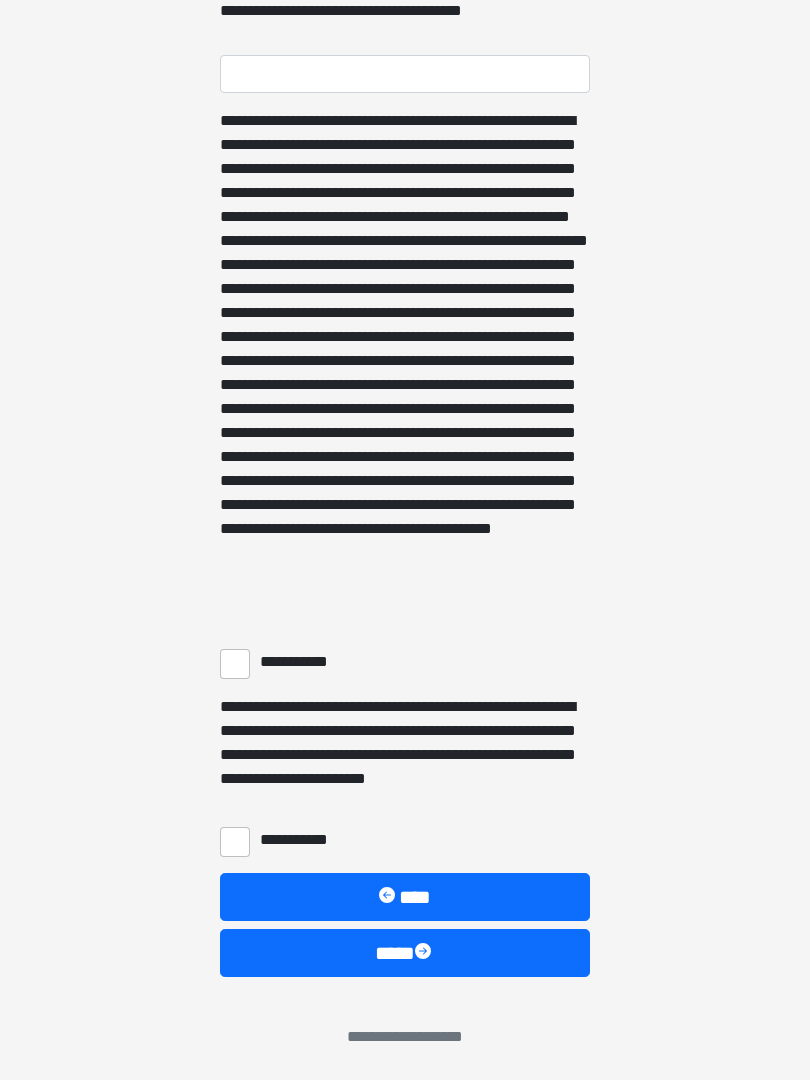 scroll, scrollTop: 1217, scrollLeft: 0, axis: vertical 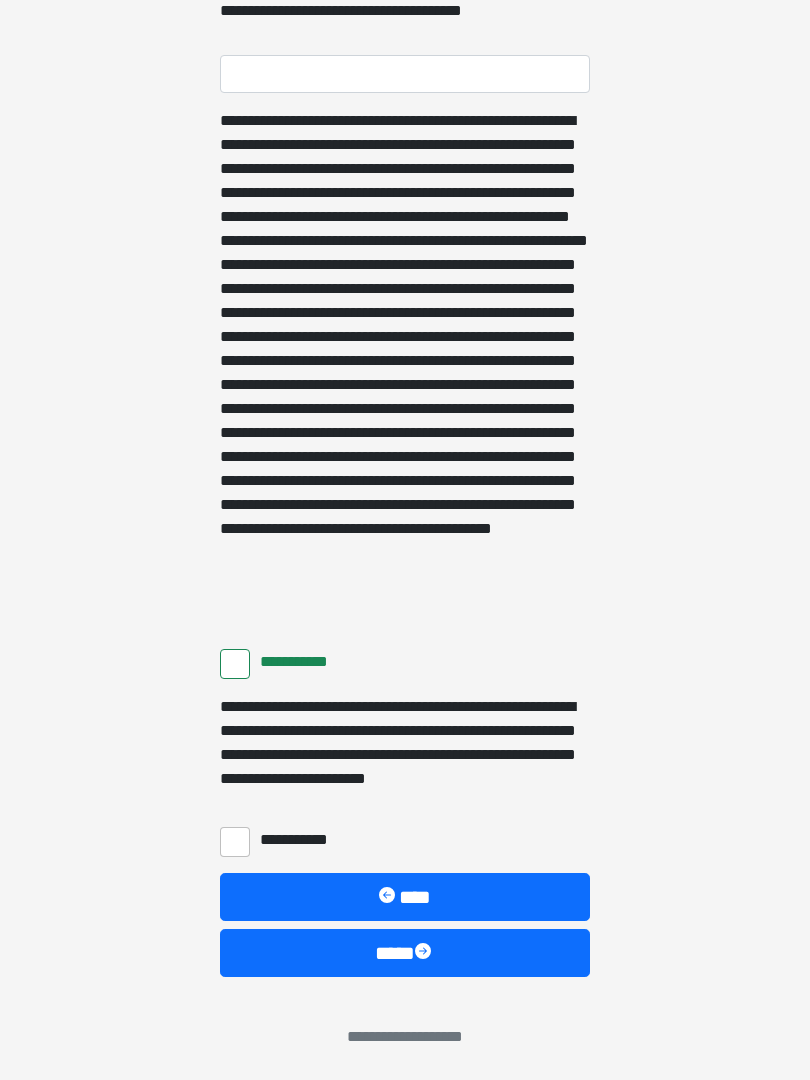 click on "**********" at bounding box center (235, 842) 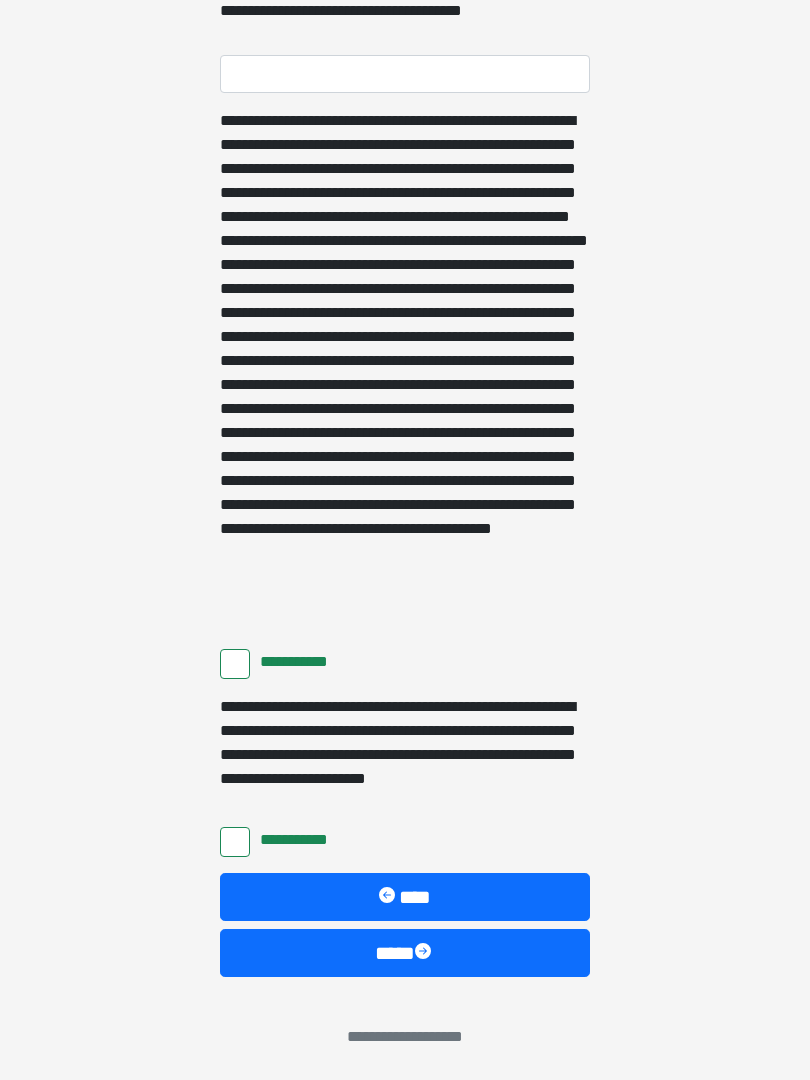 click on "****" at bounding box center [405, 953] 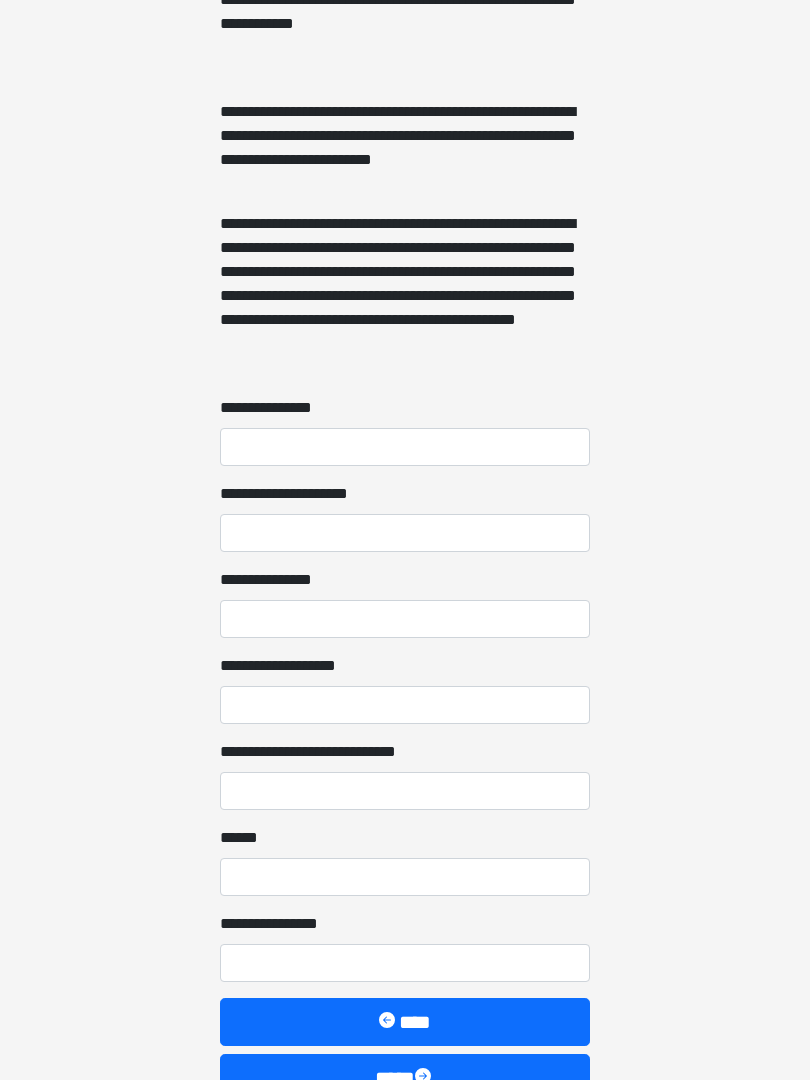 scroll, scrollTop: 1343, scrollLeft: 0, axis: vertical 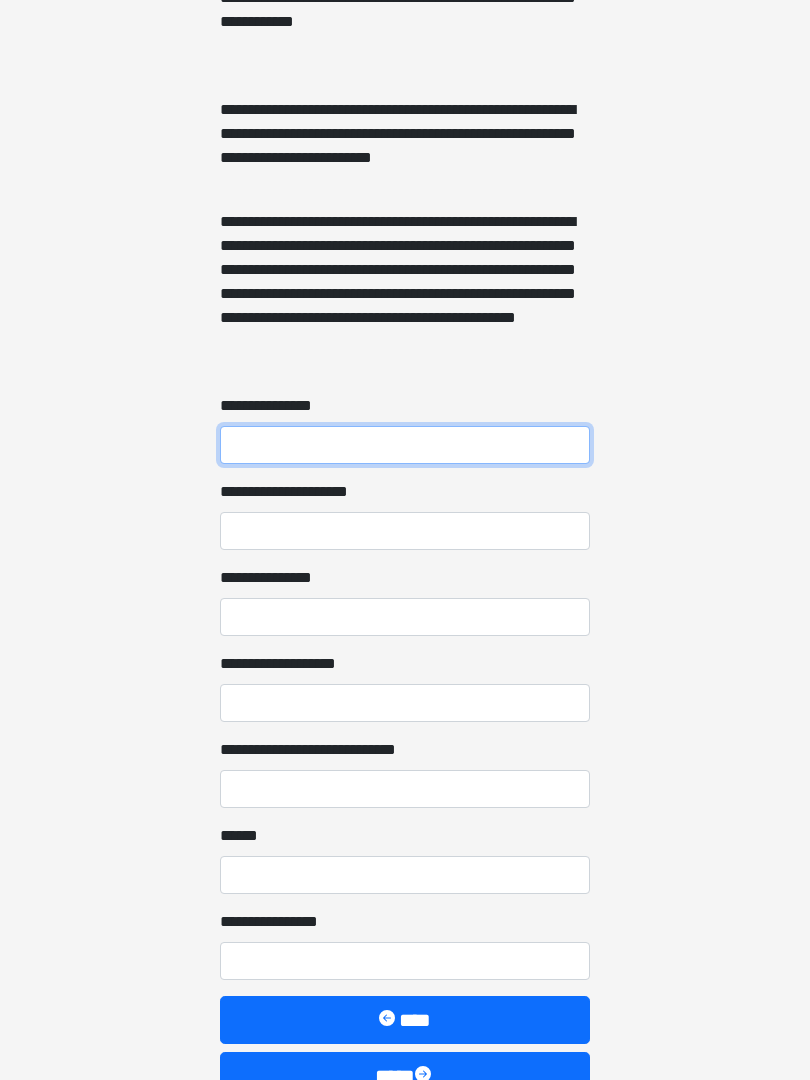 click on "**********" at bounding box center (405, 446) 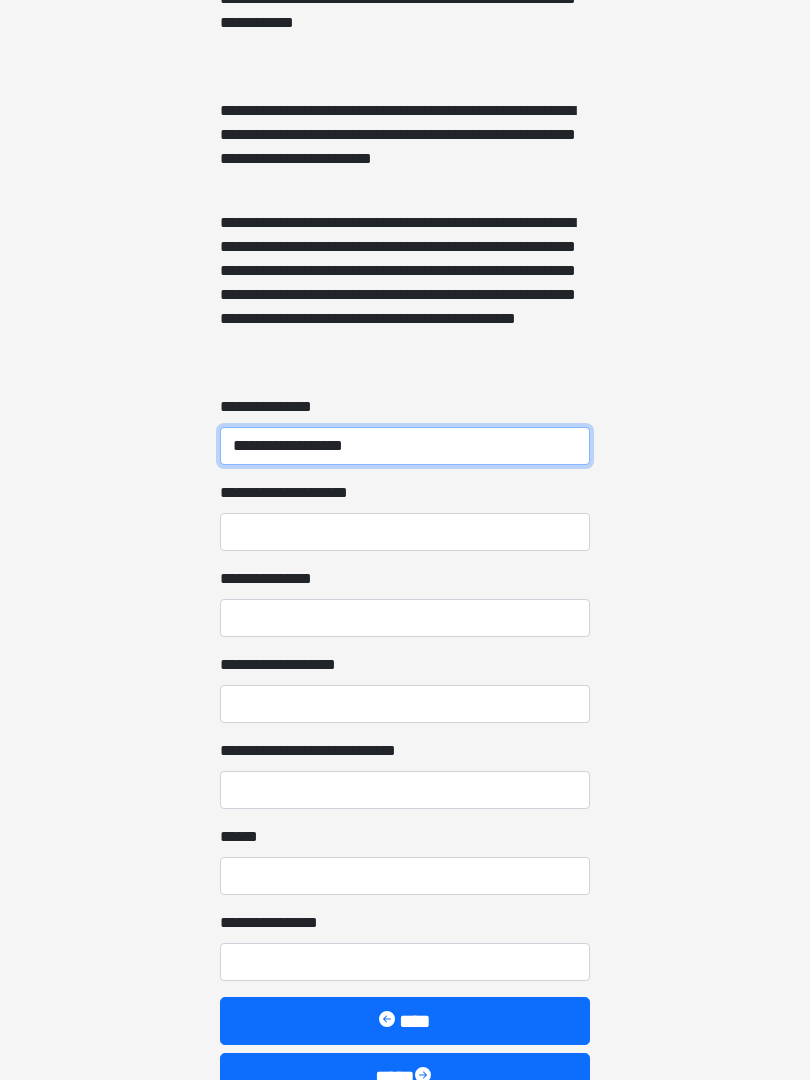 type on "**********" 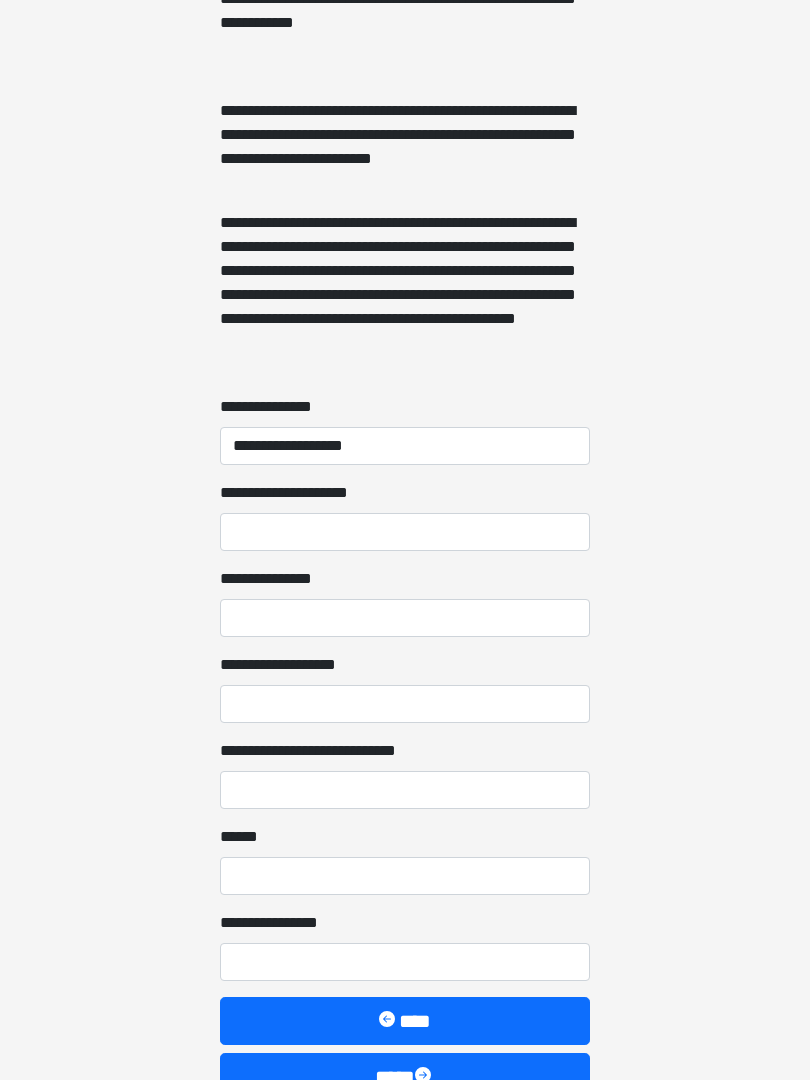 click on "**********" at bounding box center (405, 618) 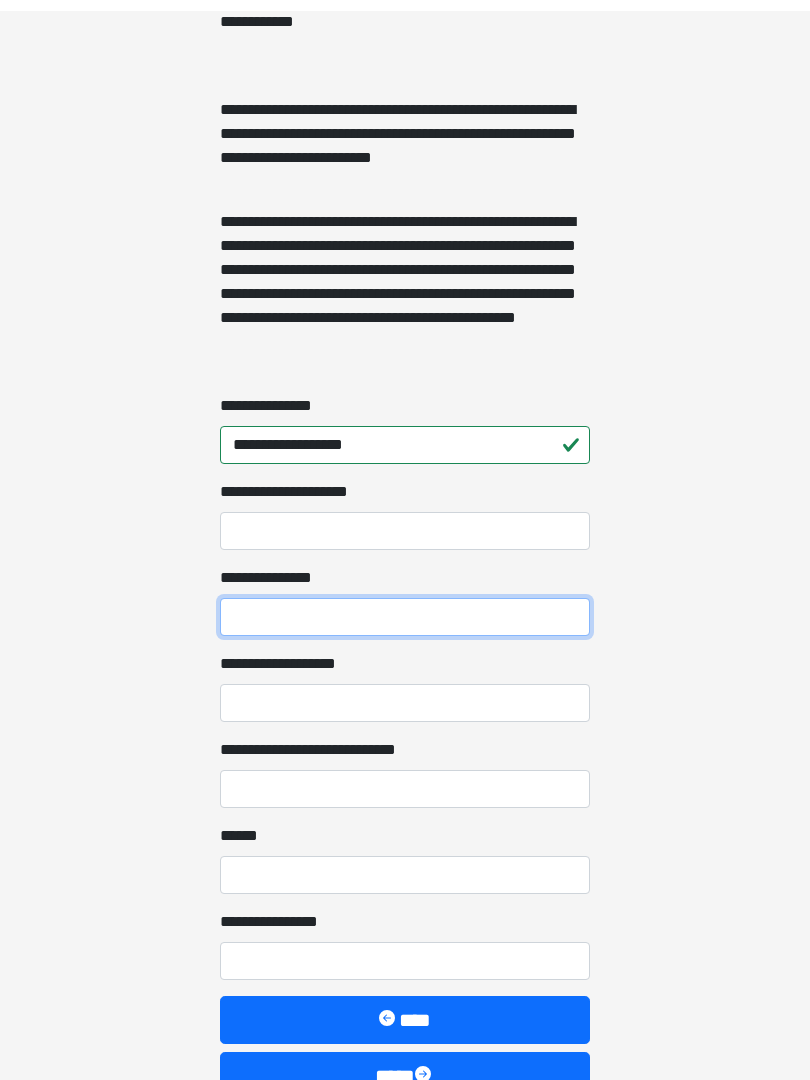 scroll, scrollTop: 1355, scrollLeft: 0, axis: vertical 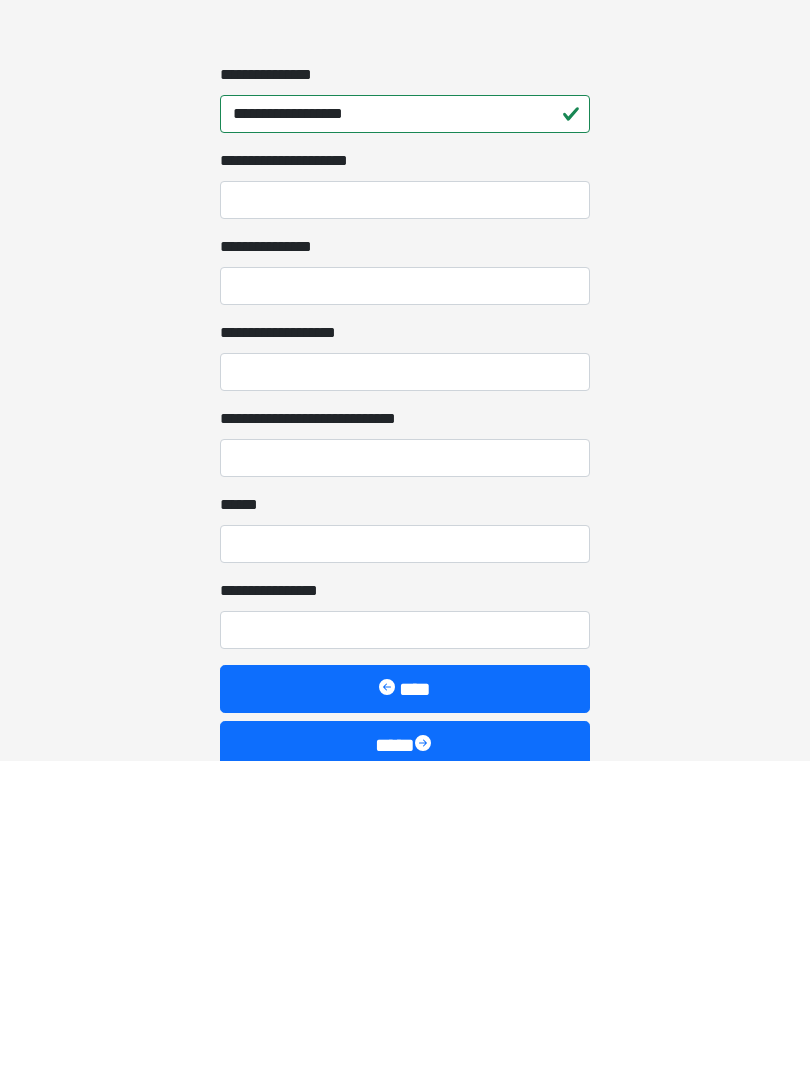 click at bounding box center (425, 1065) 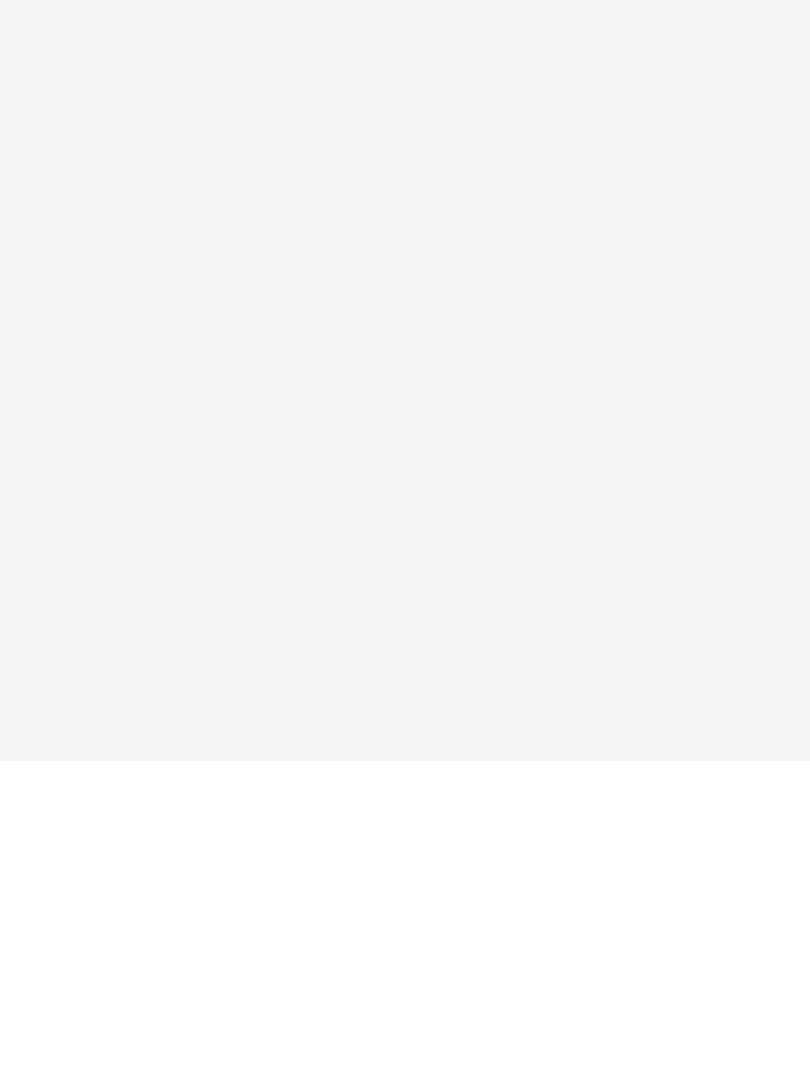 scroll, scrollTop: 0, scrollLeft: 0, axis: both 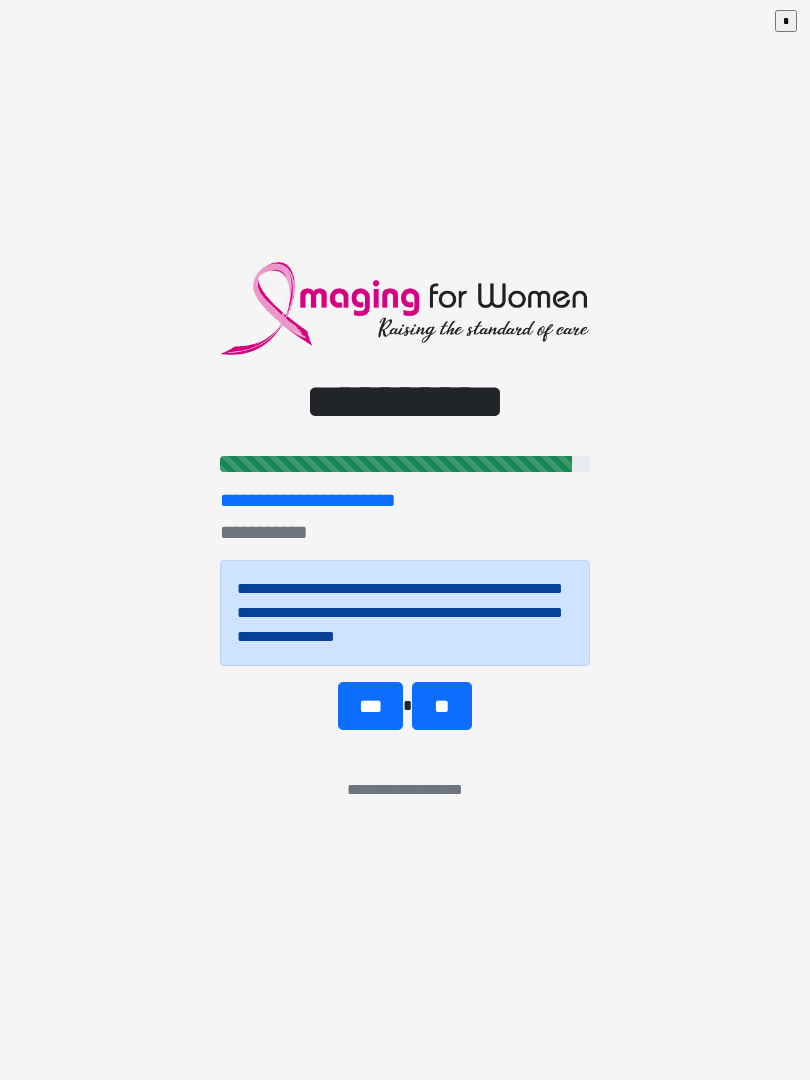 click on "**" at bounding box center (441, 706) 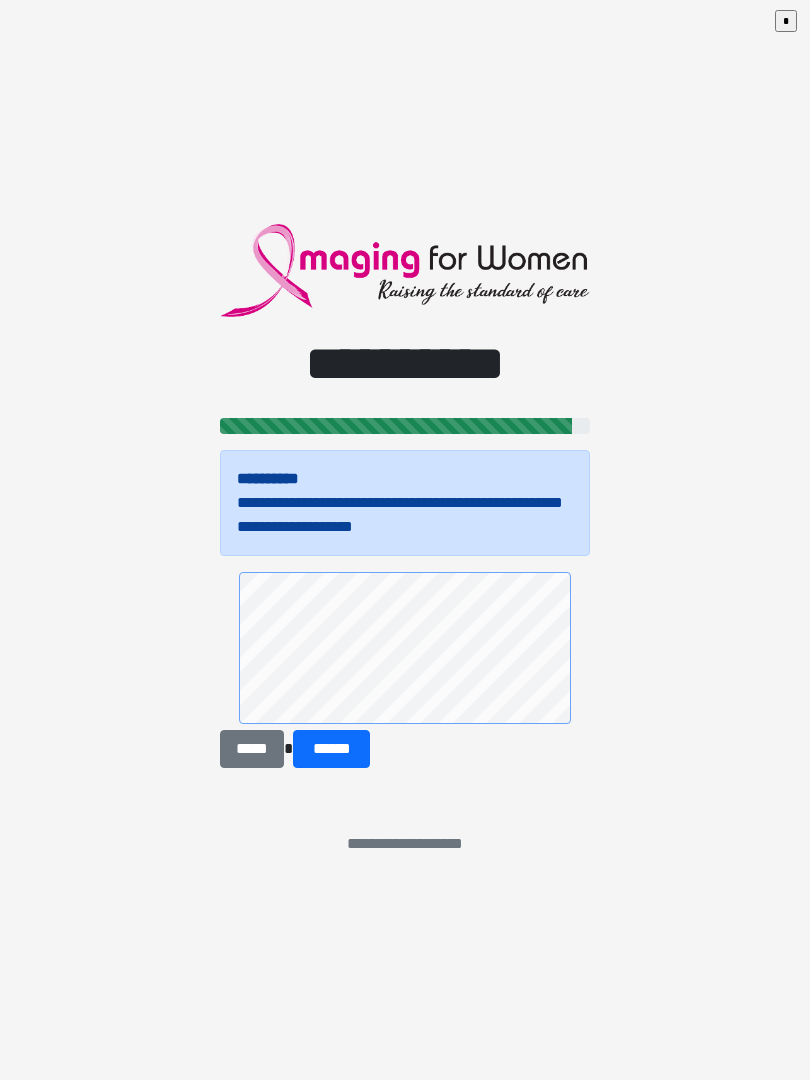 click on "******" at bounding box center [331, 749] 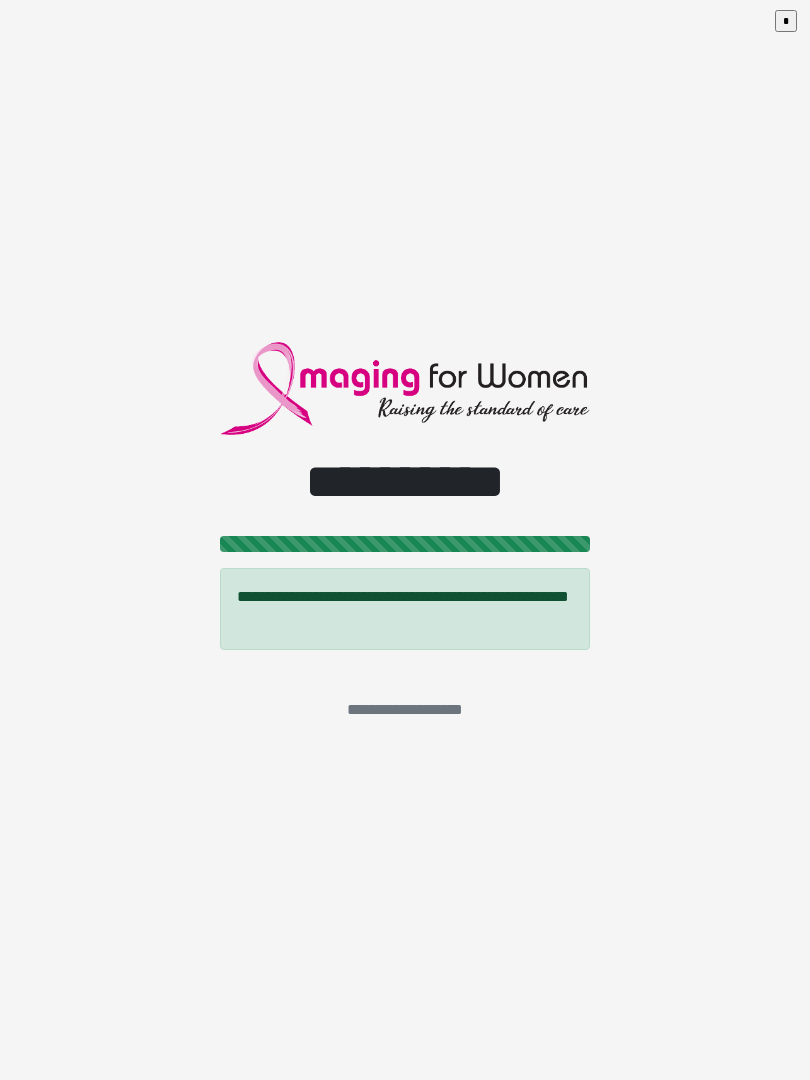 click on "*" at bounding box center [786, 21] 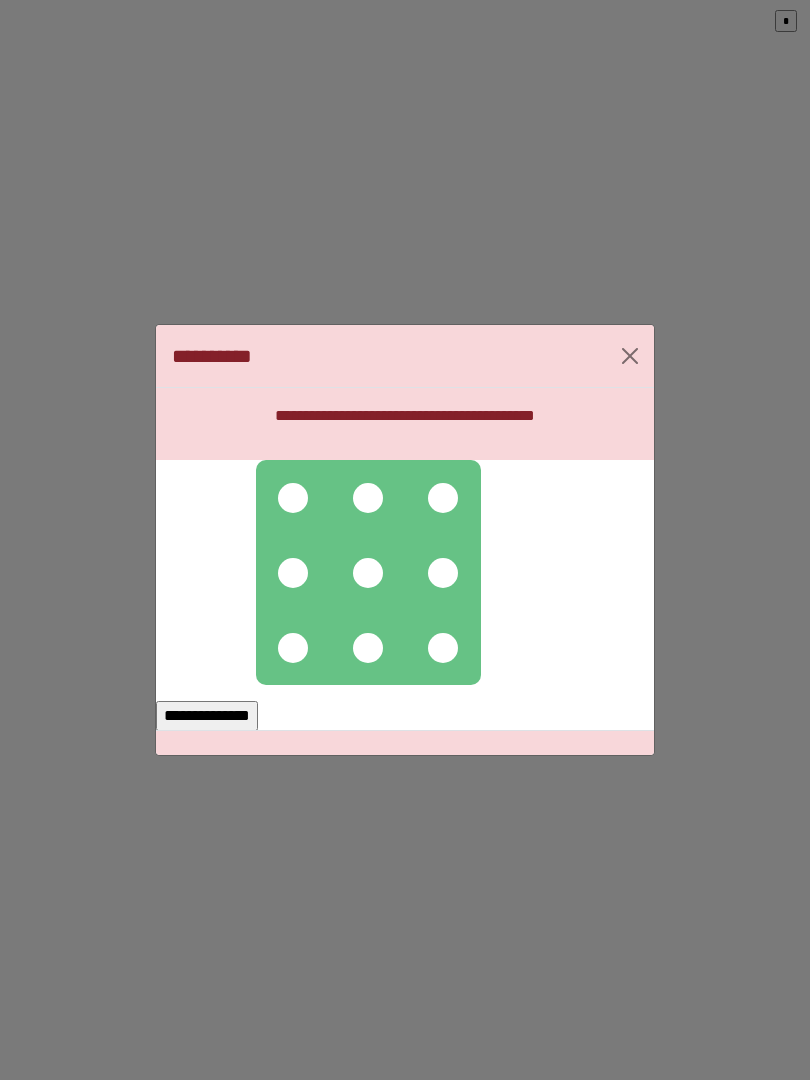 click at bounding box center (293, 498) 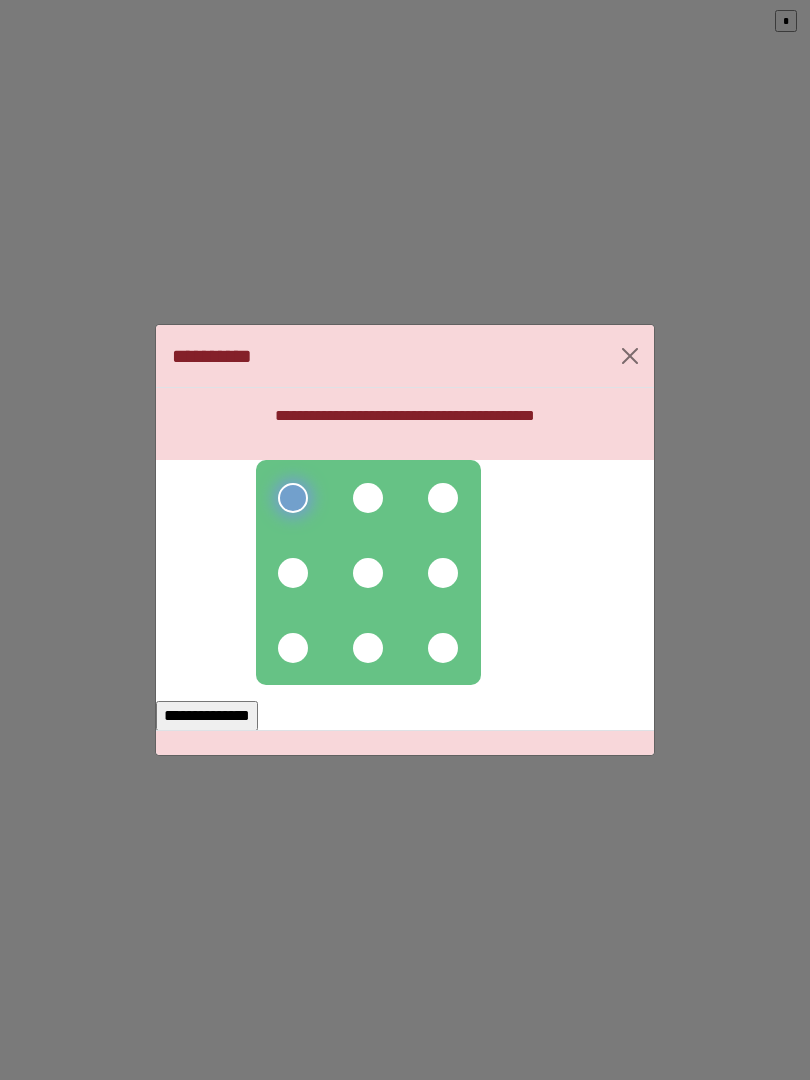 click at bounding box center (368, 498) 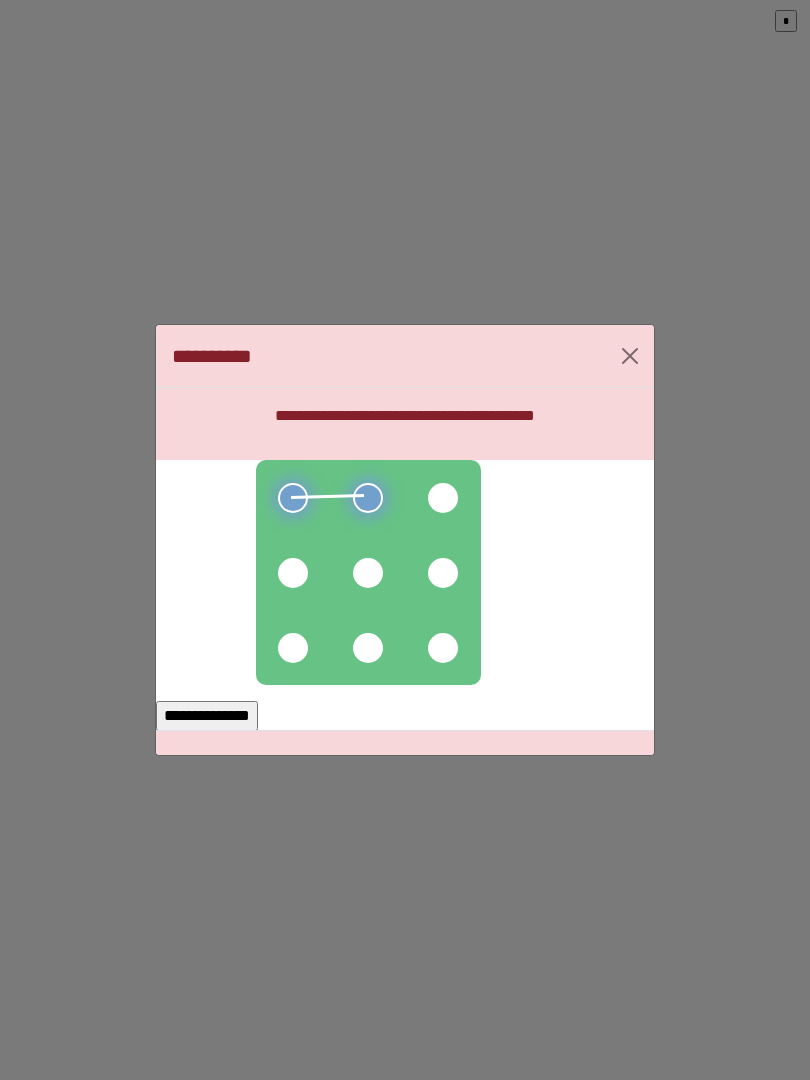 click at bounding box center (443, 498) 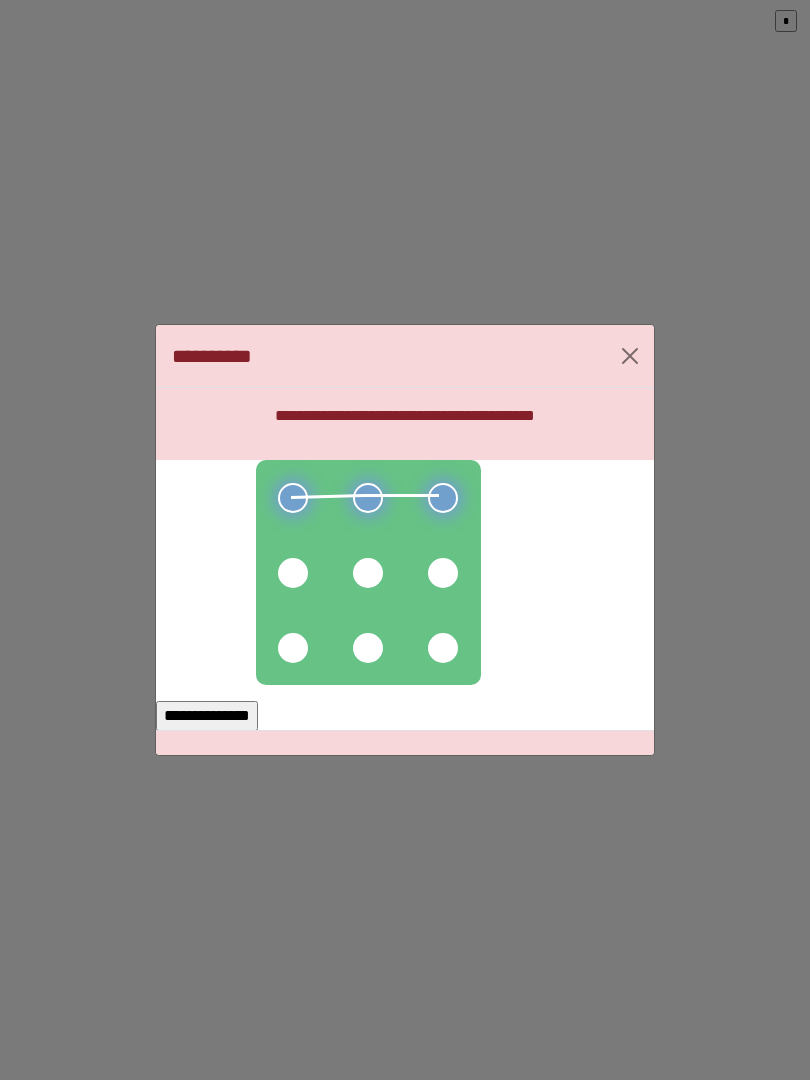 click at bounding box center (443, 573) 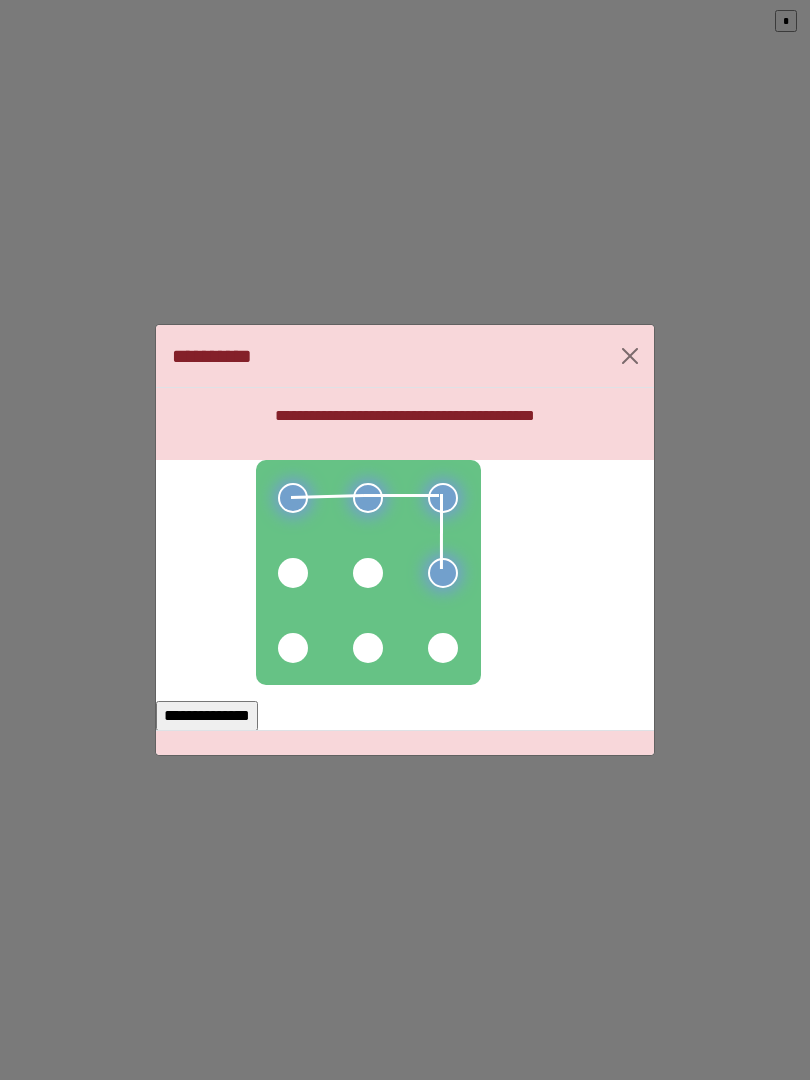 click at bounding box center (443, 648) 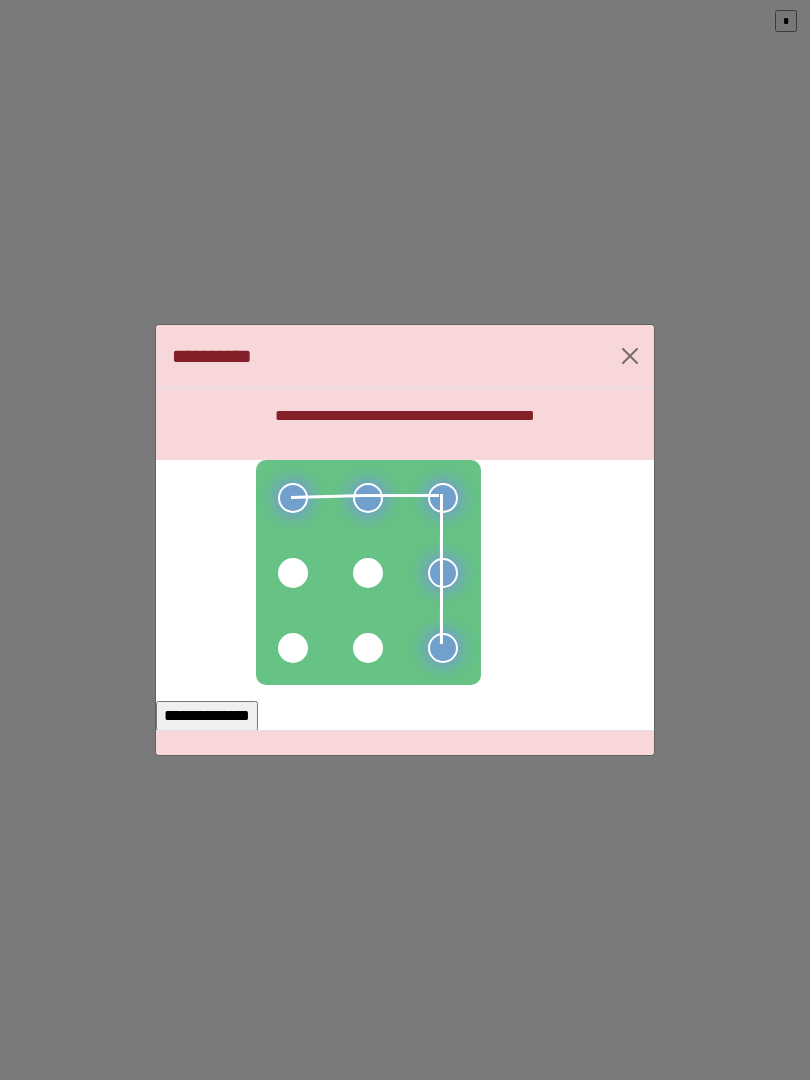 click at bounding box center (368, 648) 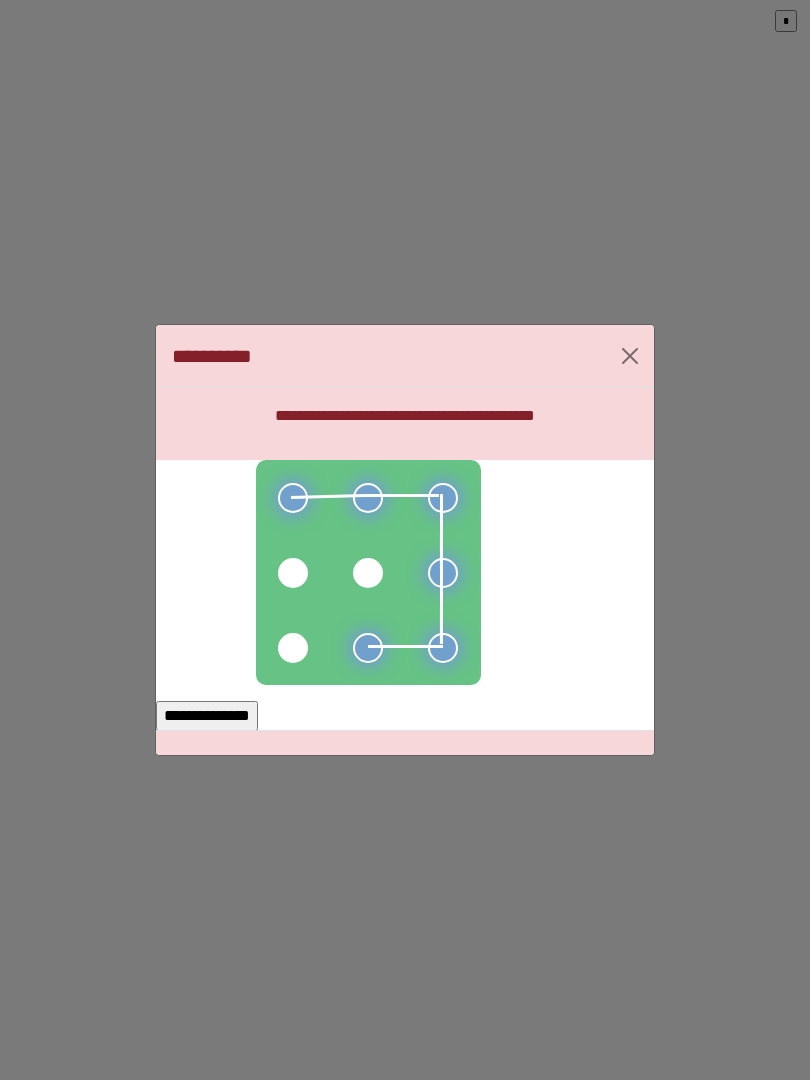 click at bounding box center (293, 648) 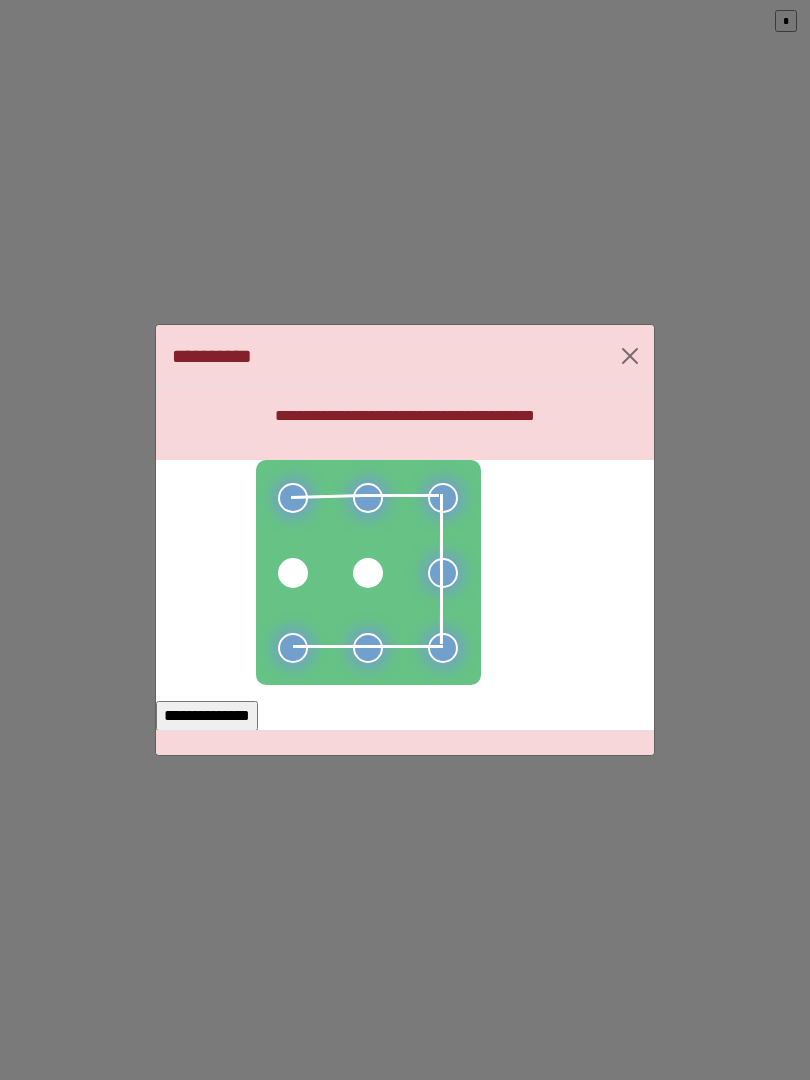 click on "**********" at bounding box center [207, 716] 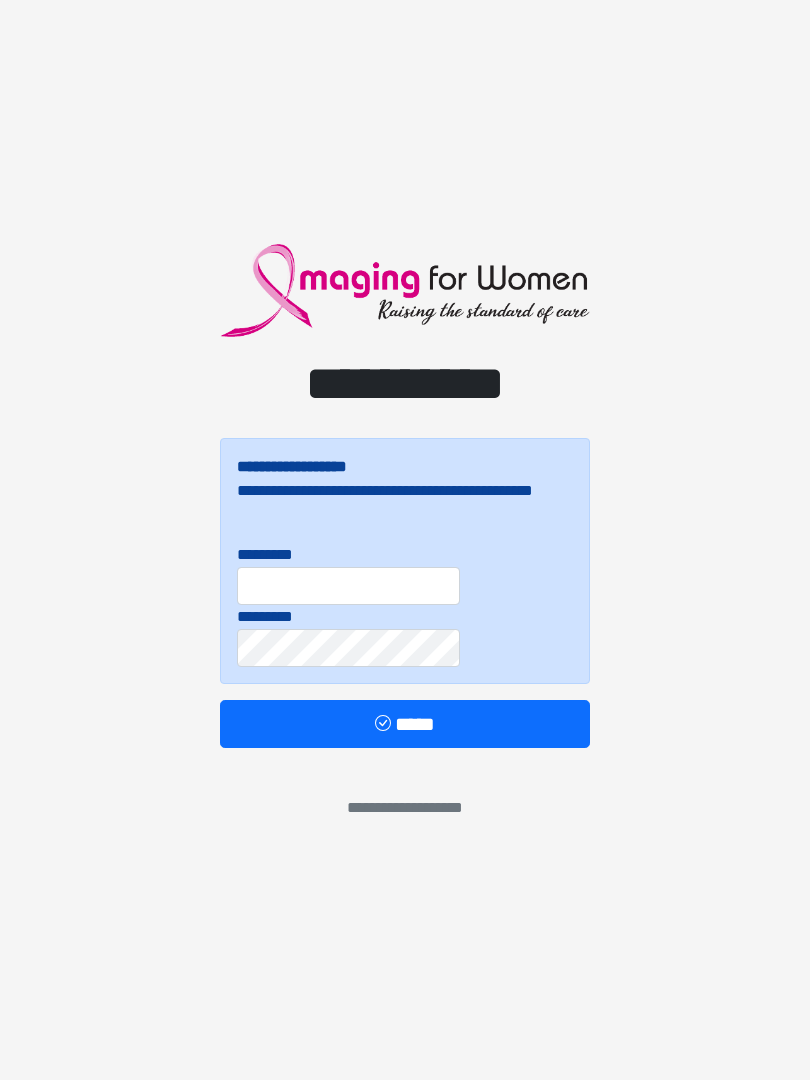 scroll, scrollTop: 0, scrollLeft: 0, axis: both 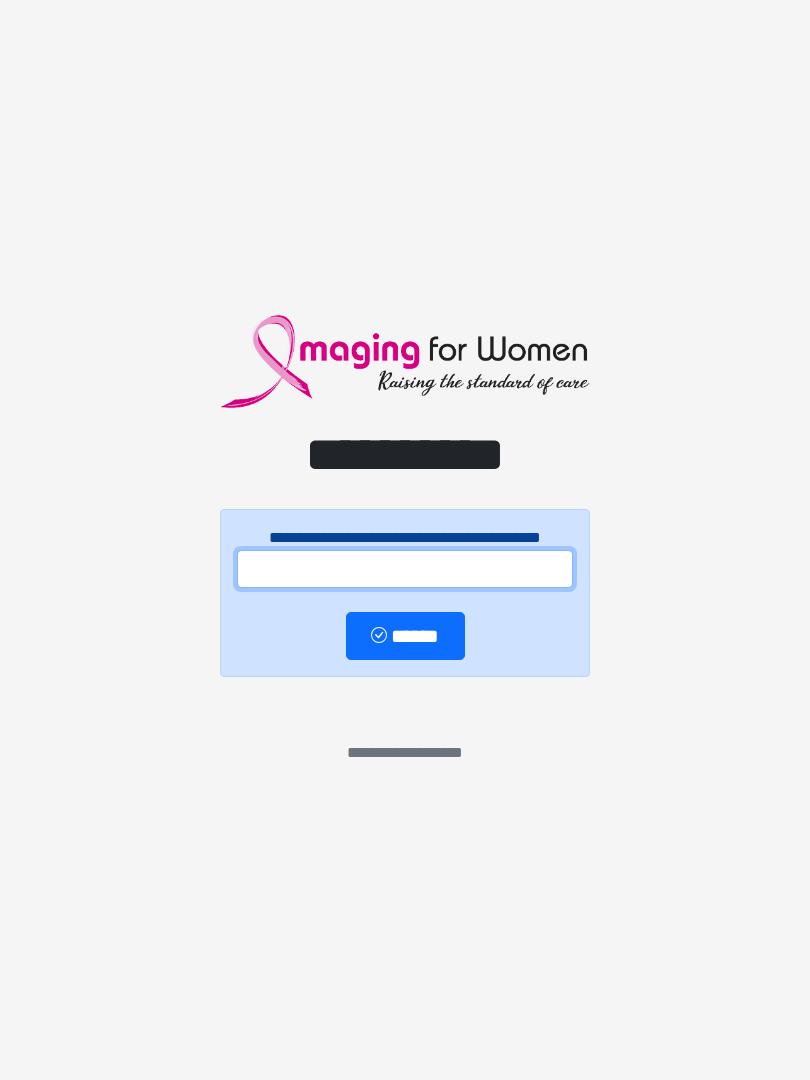 click at bounding box center [405, 569] 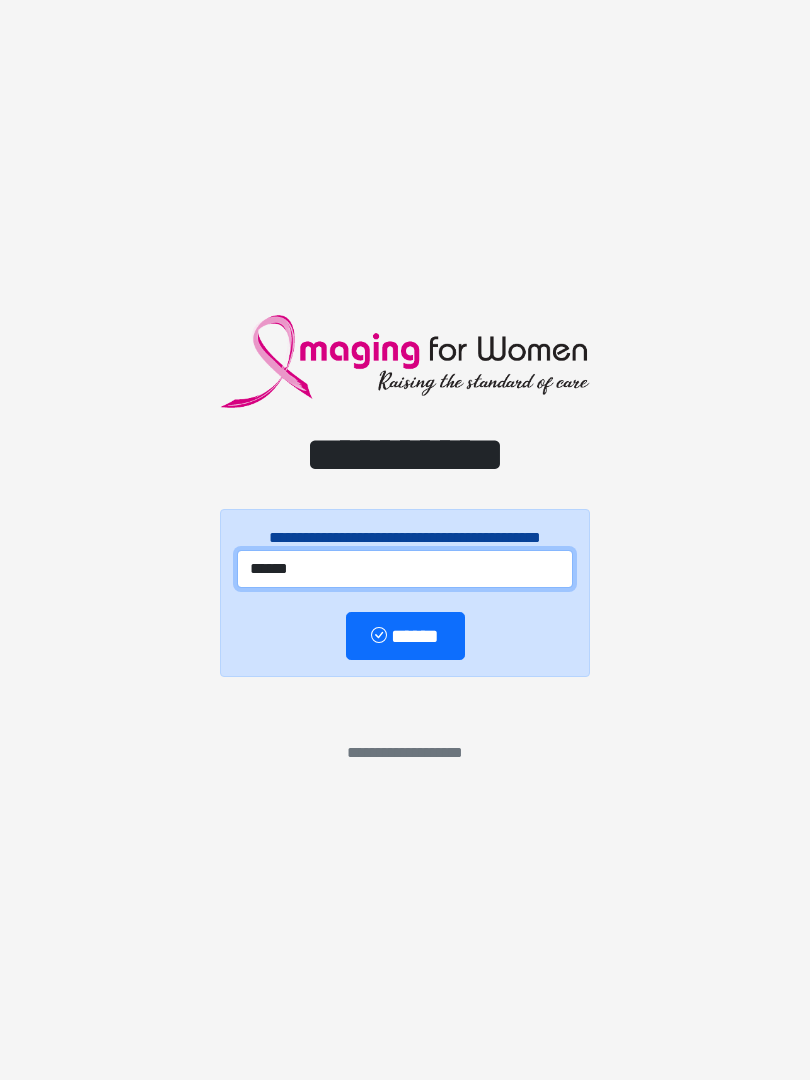 type on "******" 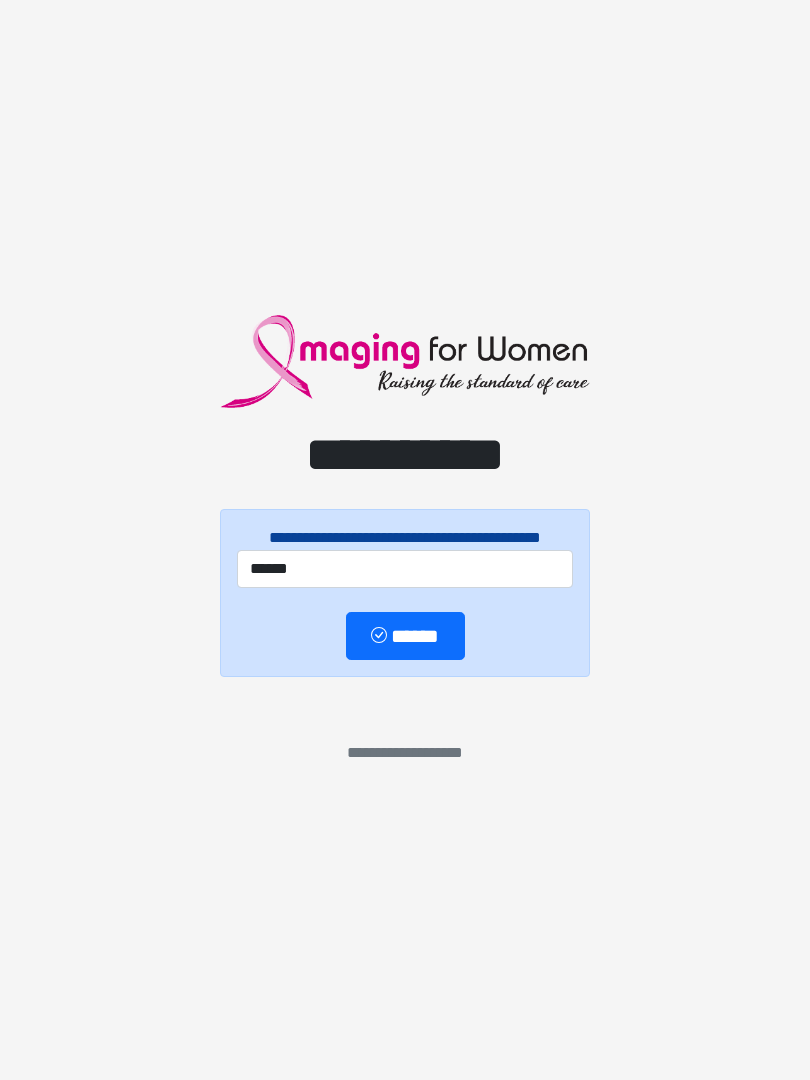 click on "******" at bounding box center [405, 636] 